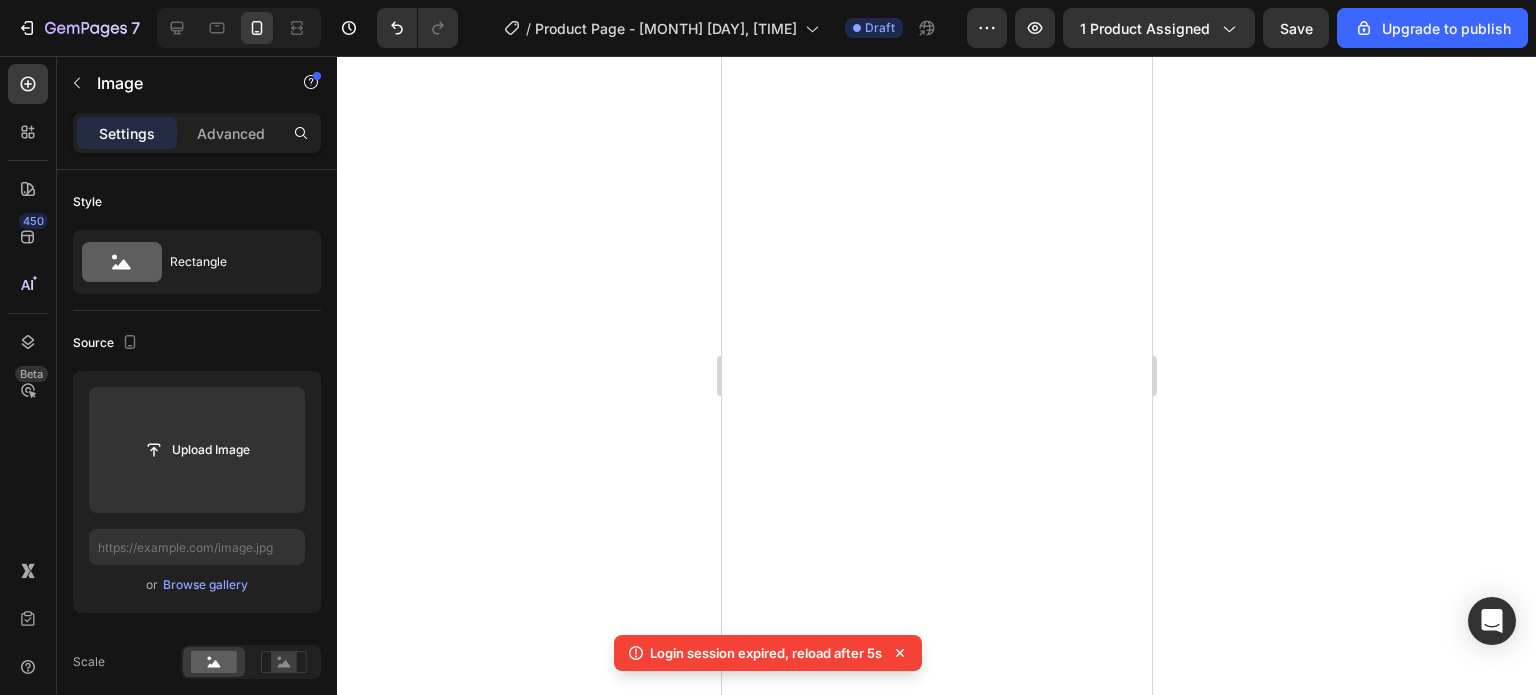 scroll, scrollTop: 0, scrollLeft: 0, axis: both 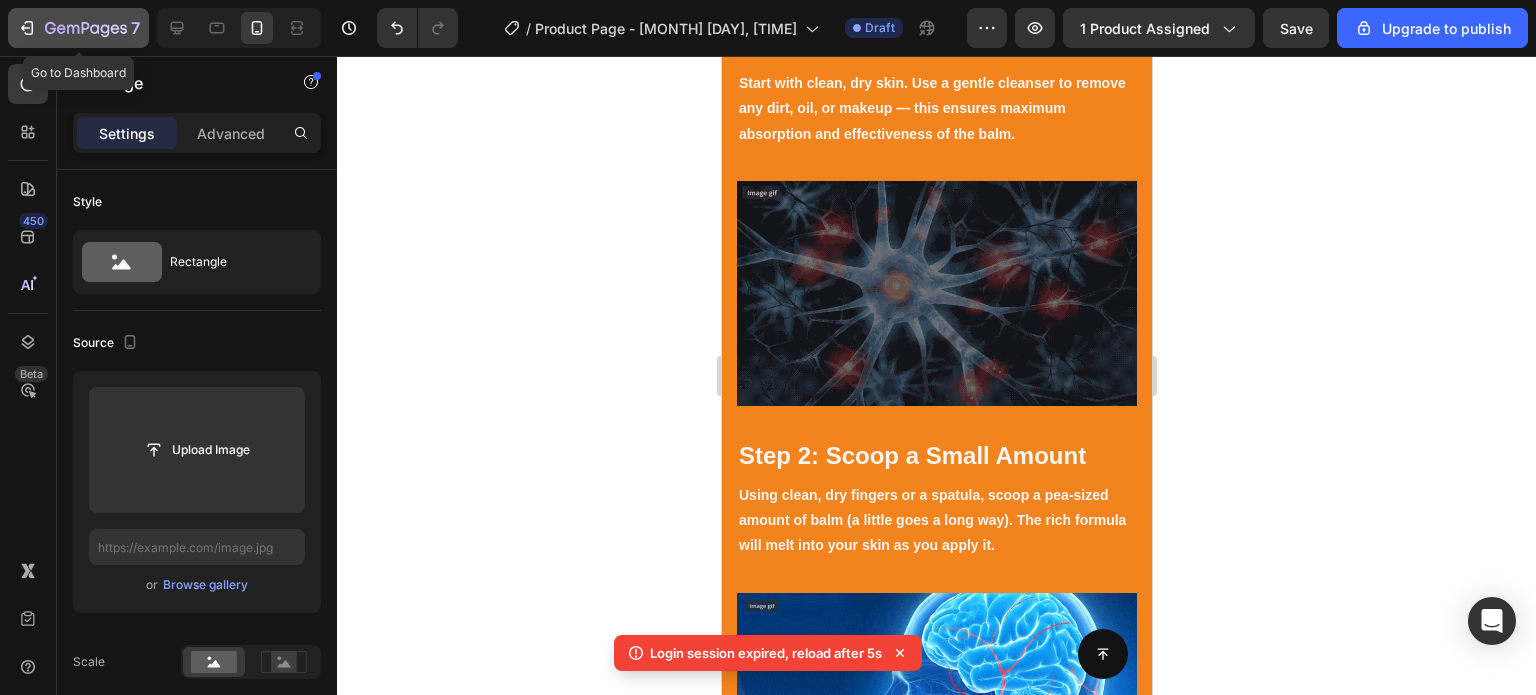 click 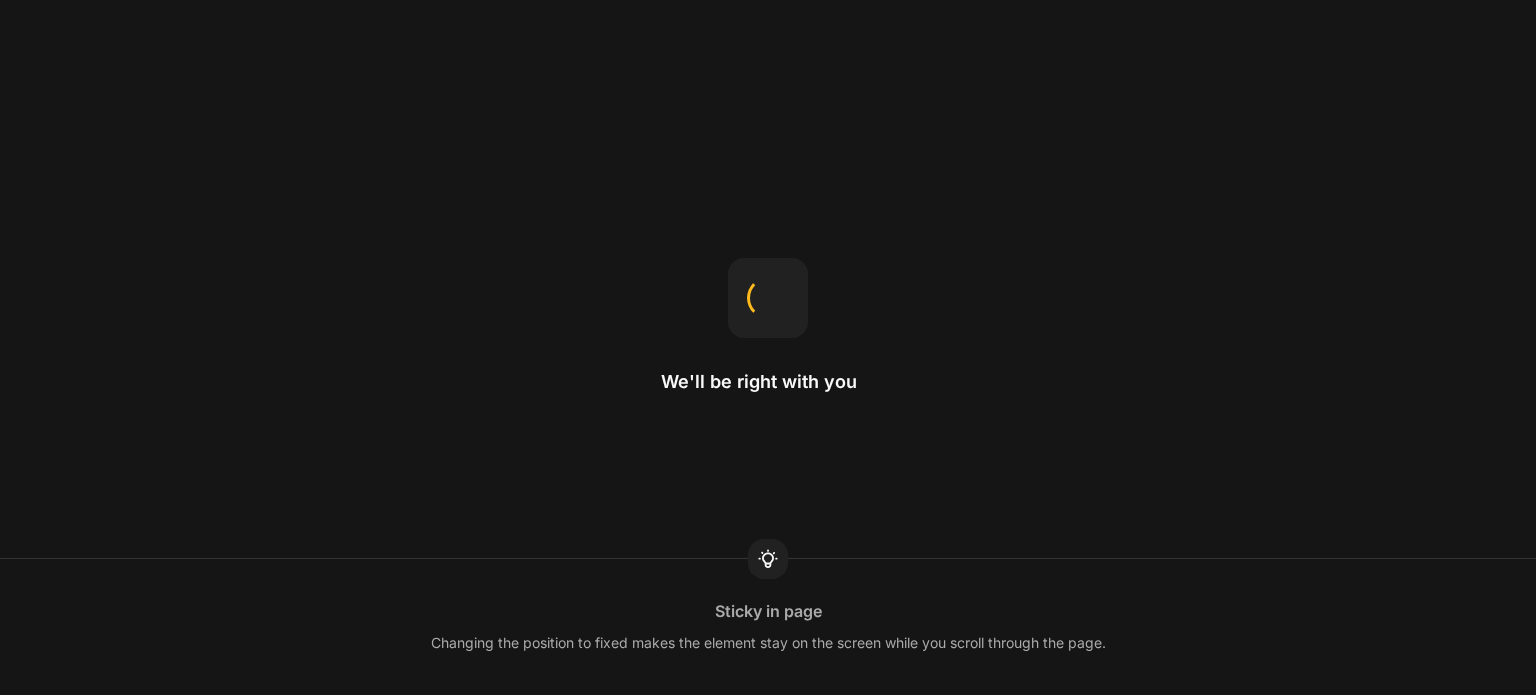 scroll, scrollTop: 0, scrollLeft: 0, axis: both 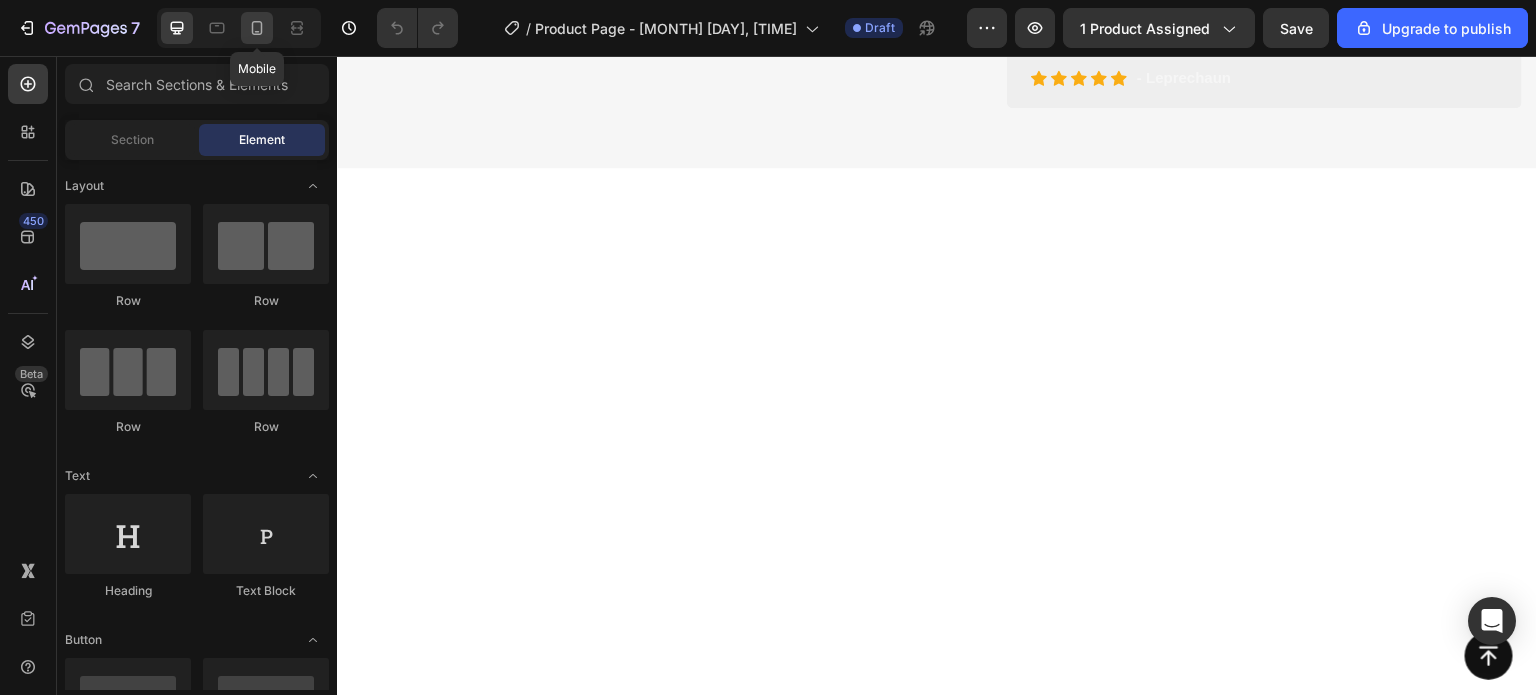 click 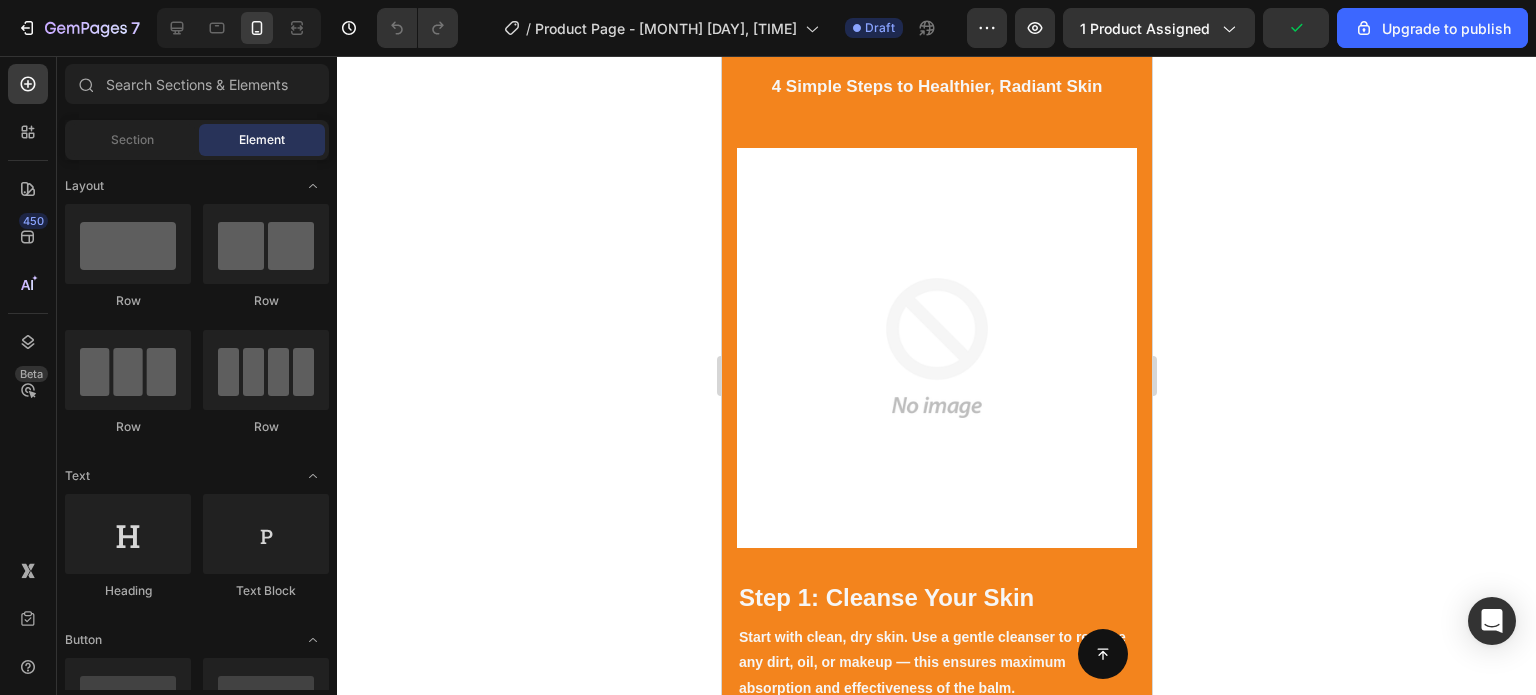 scroll, scrollTop: 4040, scrollLeft: 0, axis: vertical 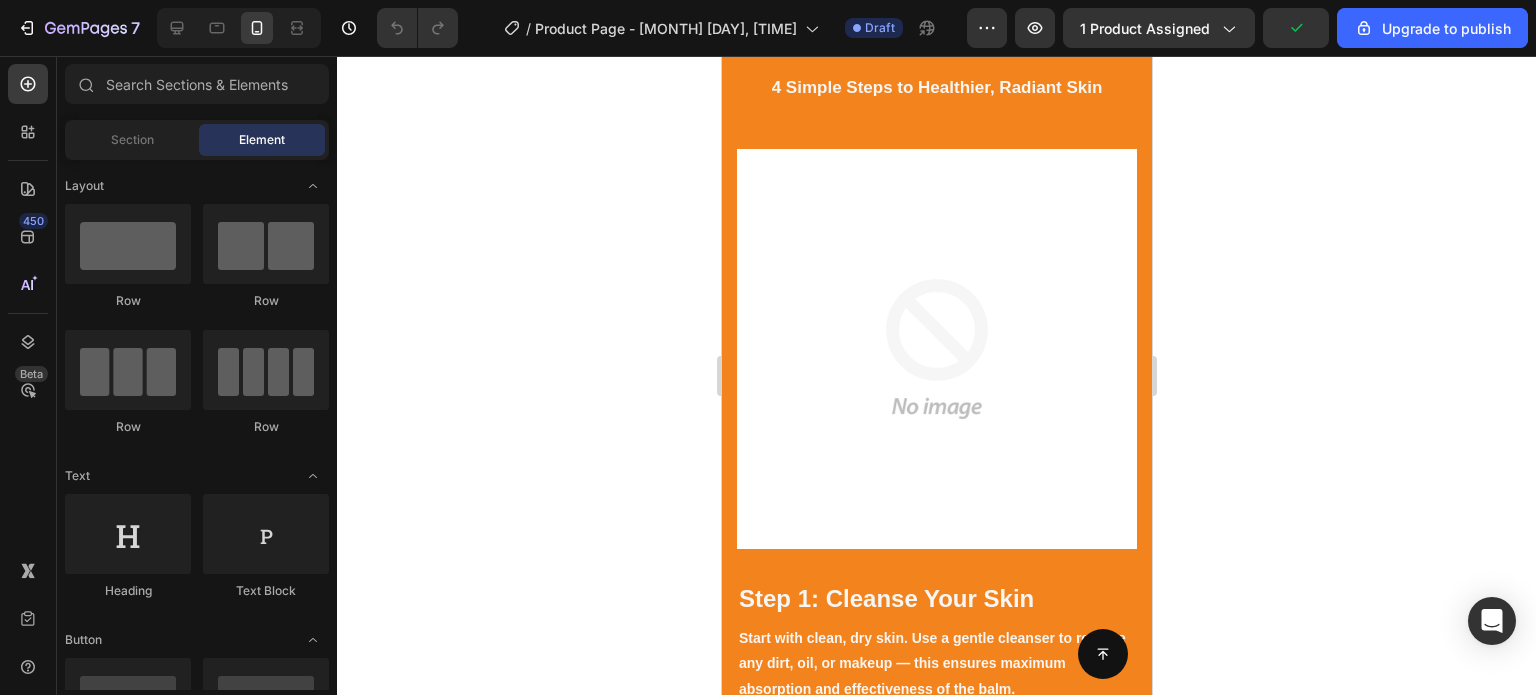 click at bounding box center [936, 349] 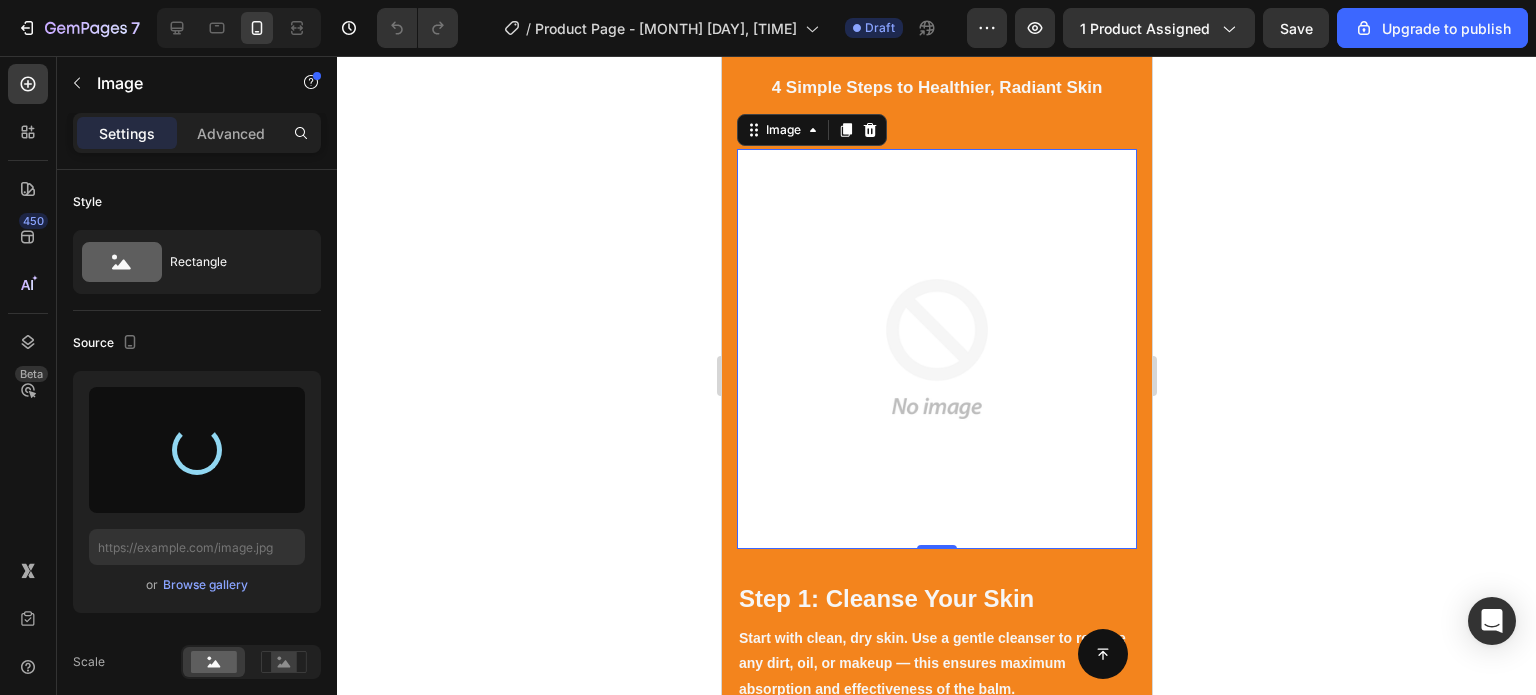 type on "https://cdn.shopify.com/s/files/1/0749/2934/0644/files/gempages_[ID]-[HASH].png" 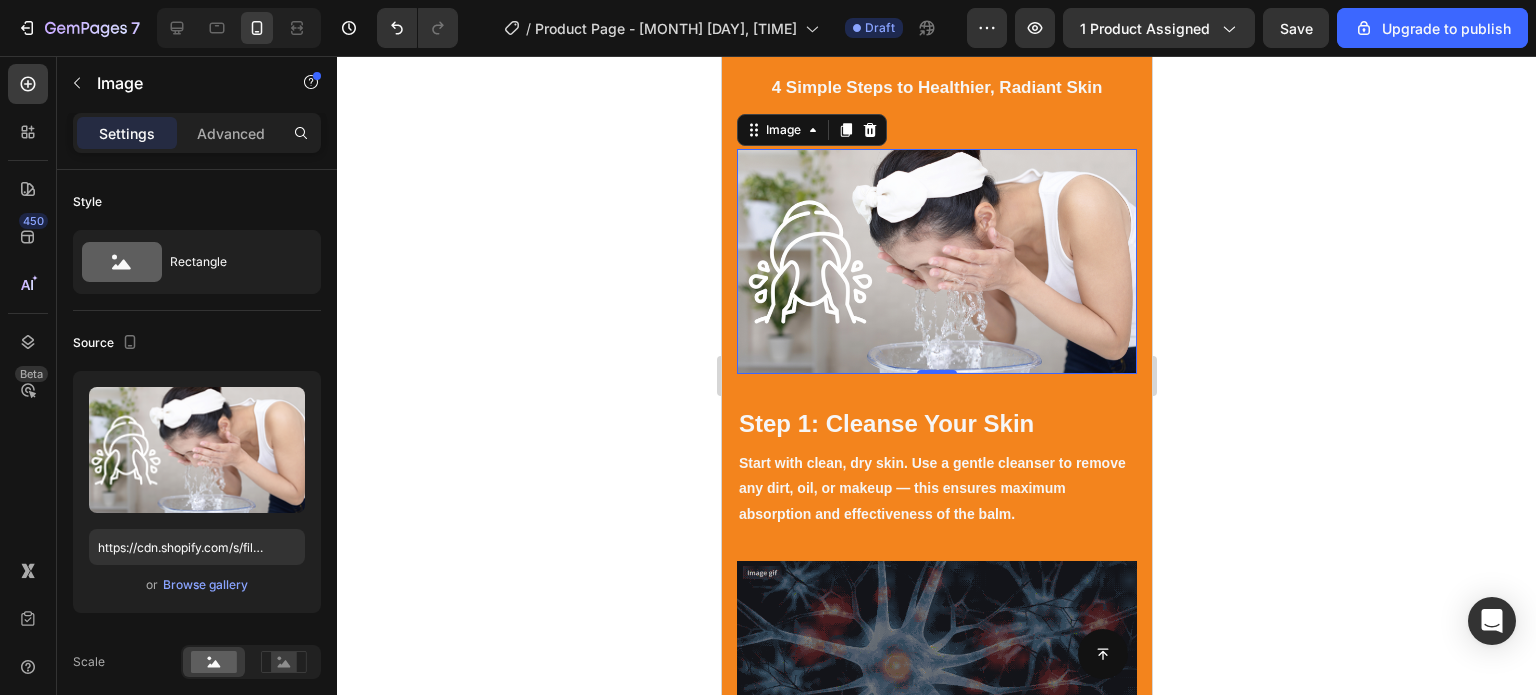 click 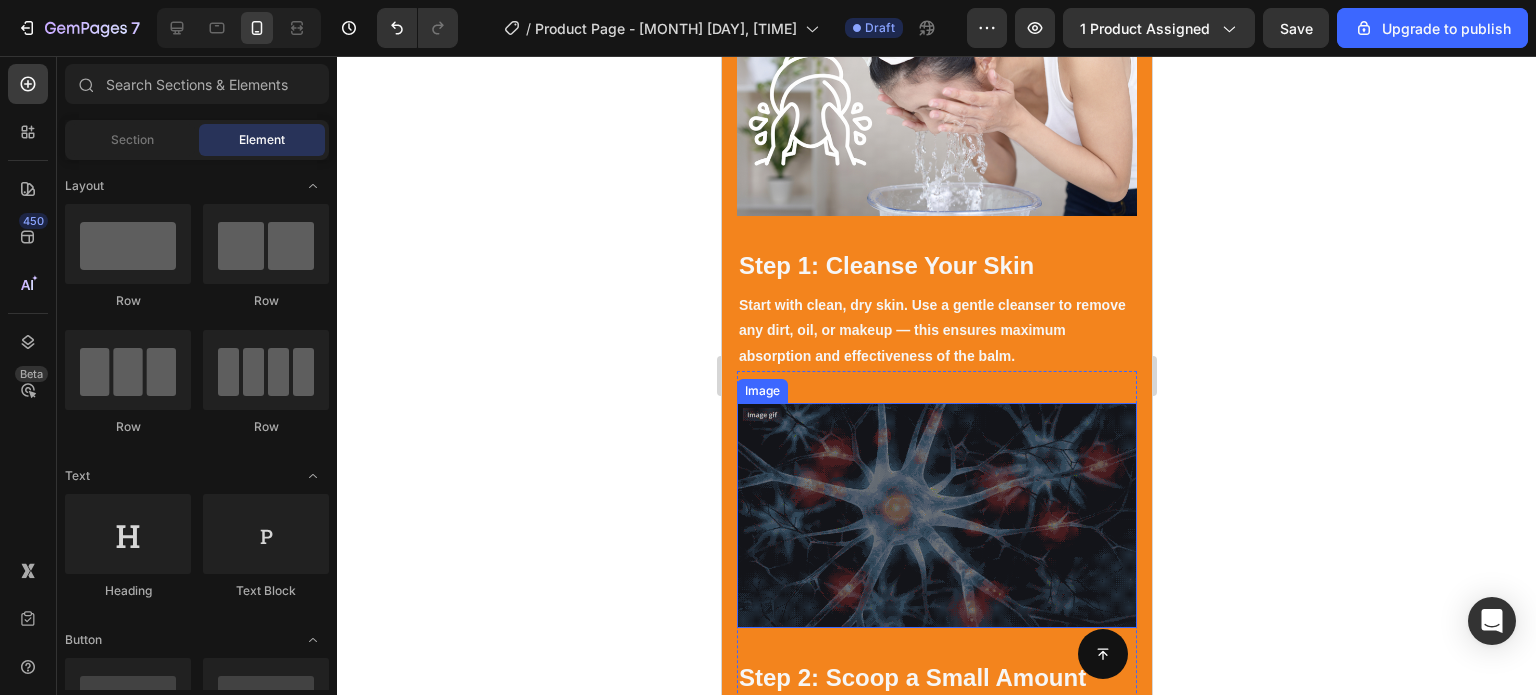 scroll, scrollTop: 3833, scrollLeft: 0, axis: vertical 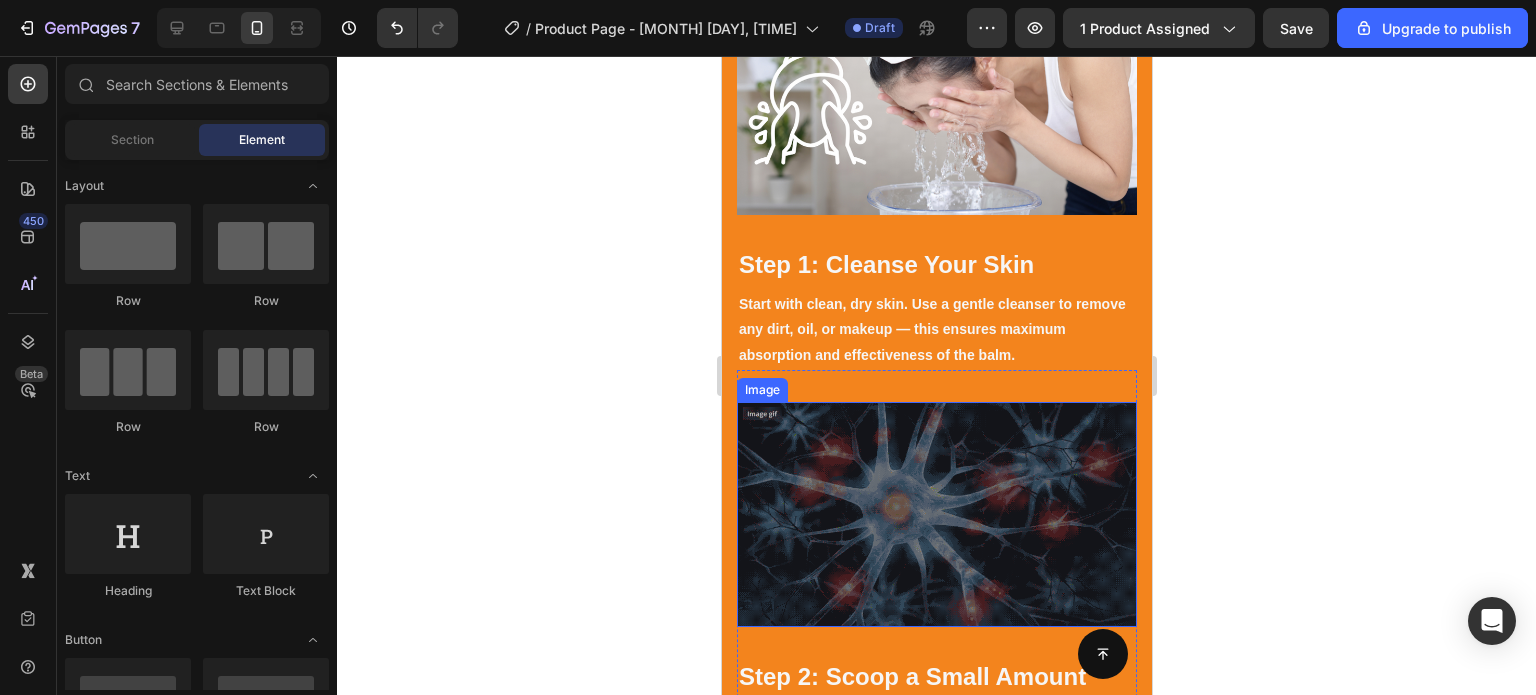 click at bounding box center [936, 514] 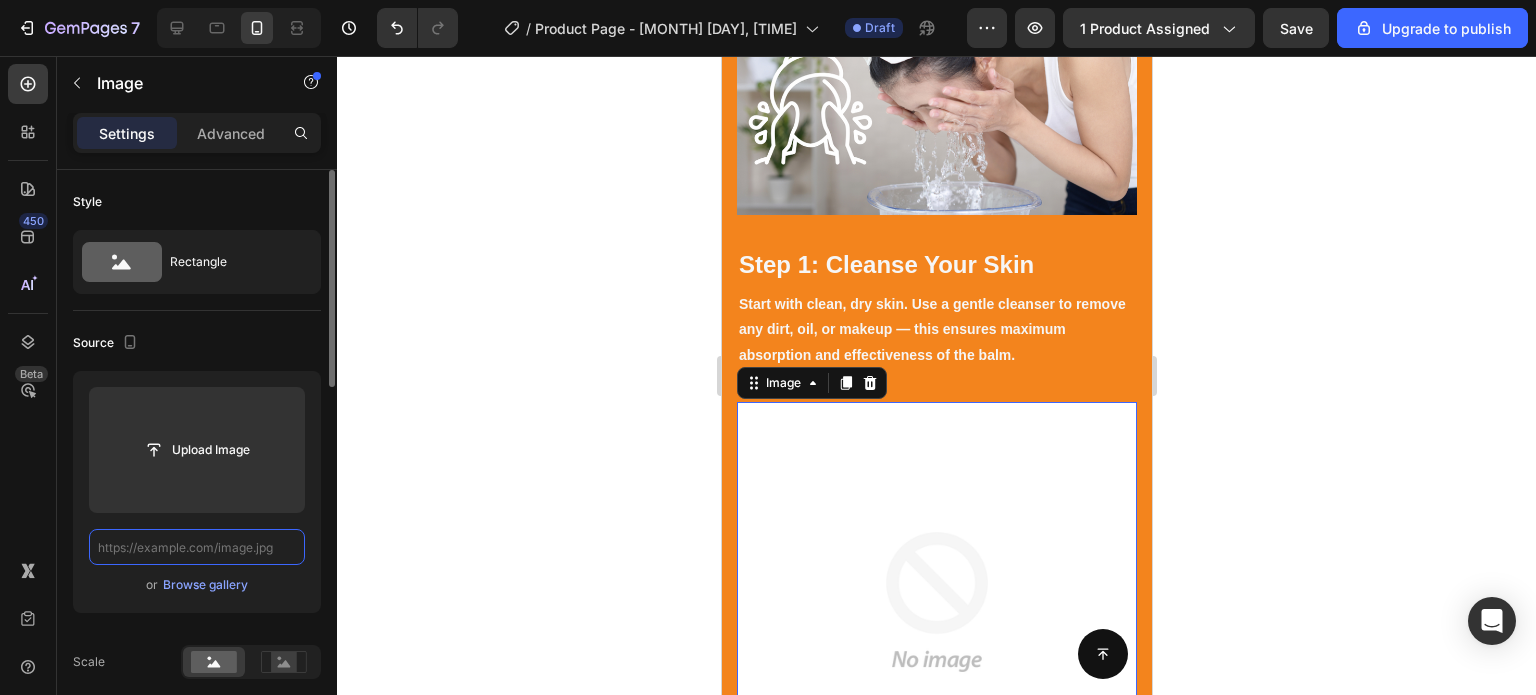 scroll, scrollTop: 0, scrollLeft: 0, axis: both 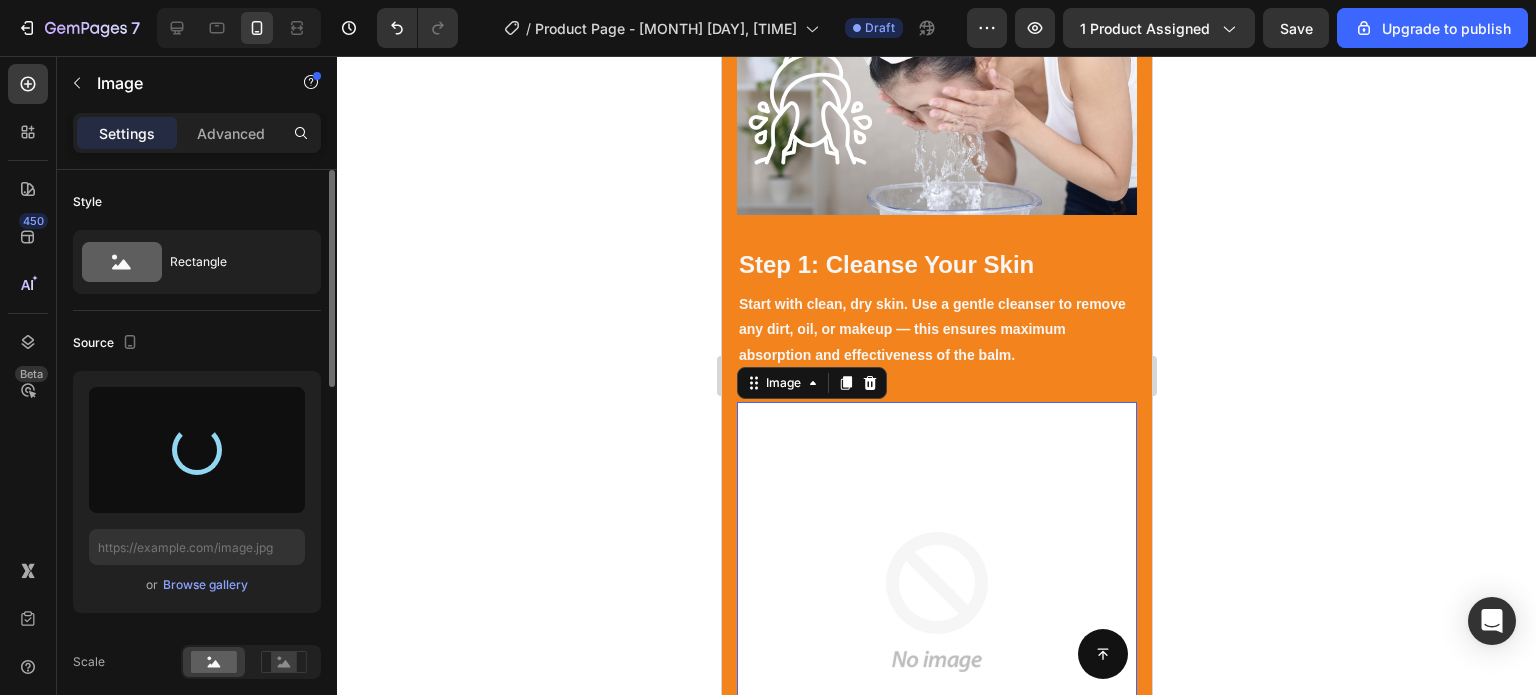 type on "https://cdn.shopify.com/s/files/1/0749/2934/0644/files/gempages_[ID]-[HASH].png" 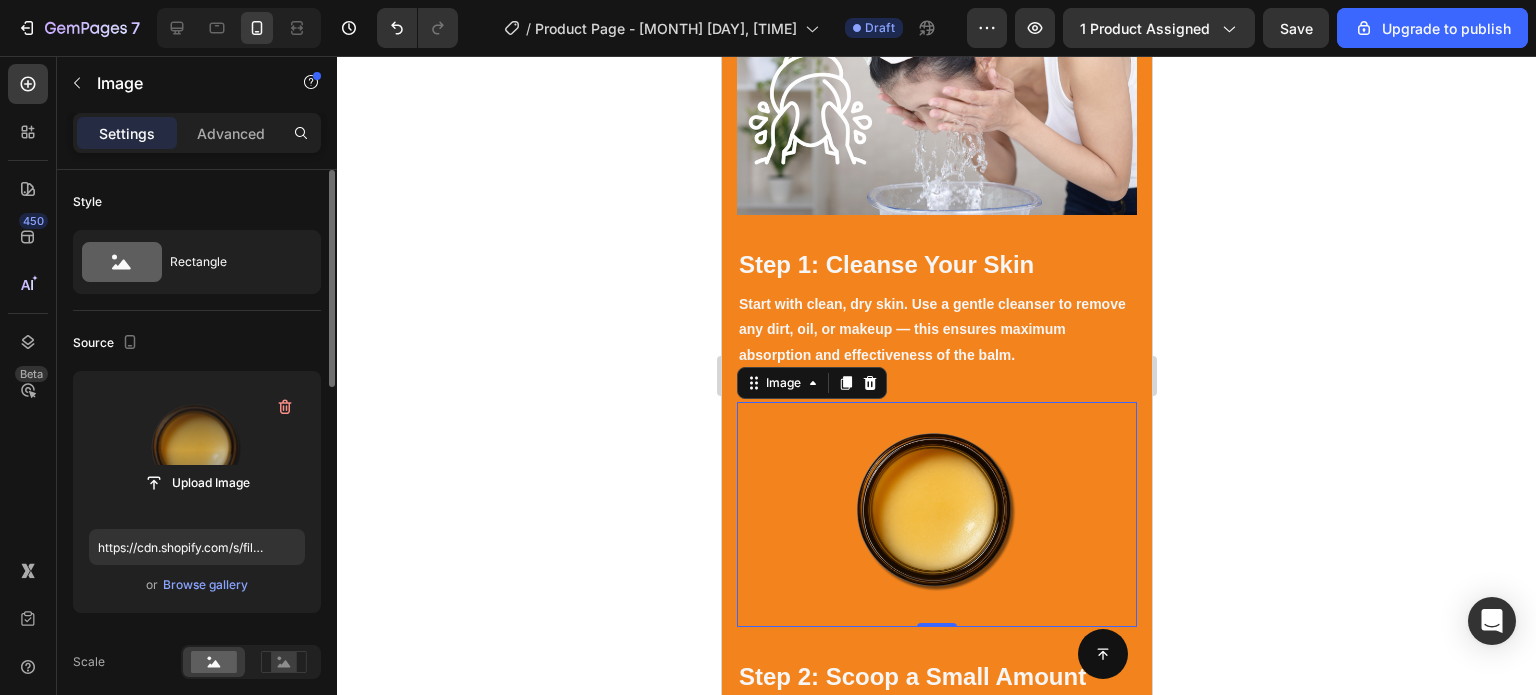click 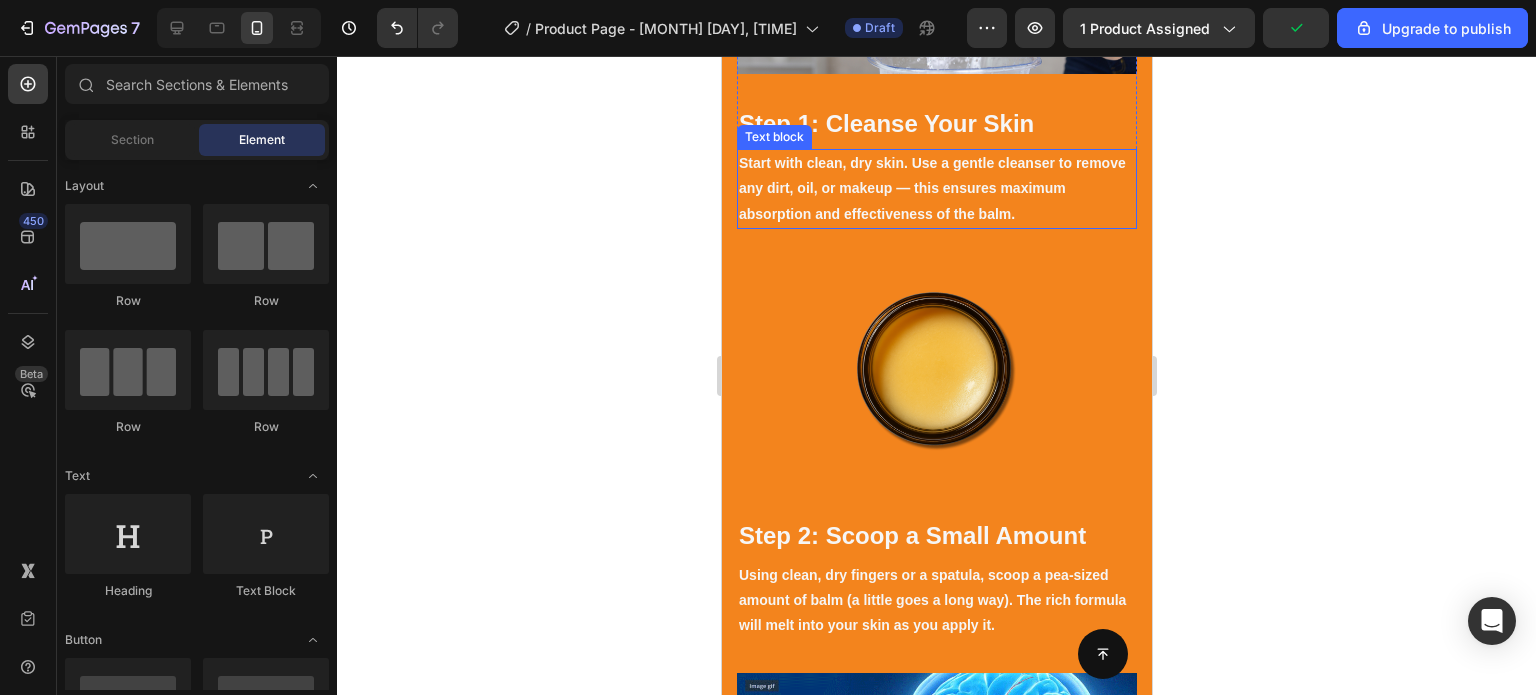 scroll, scrollTop: 3977, scrollLeft: 0, axis: vertical 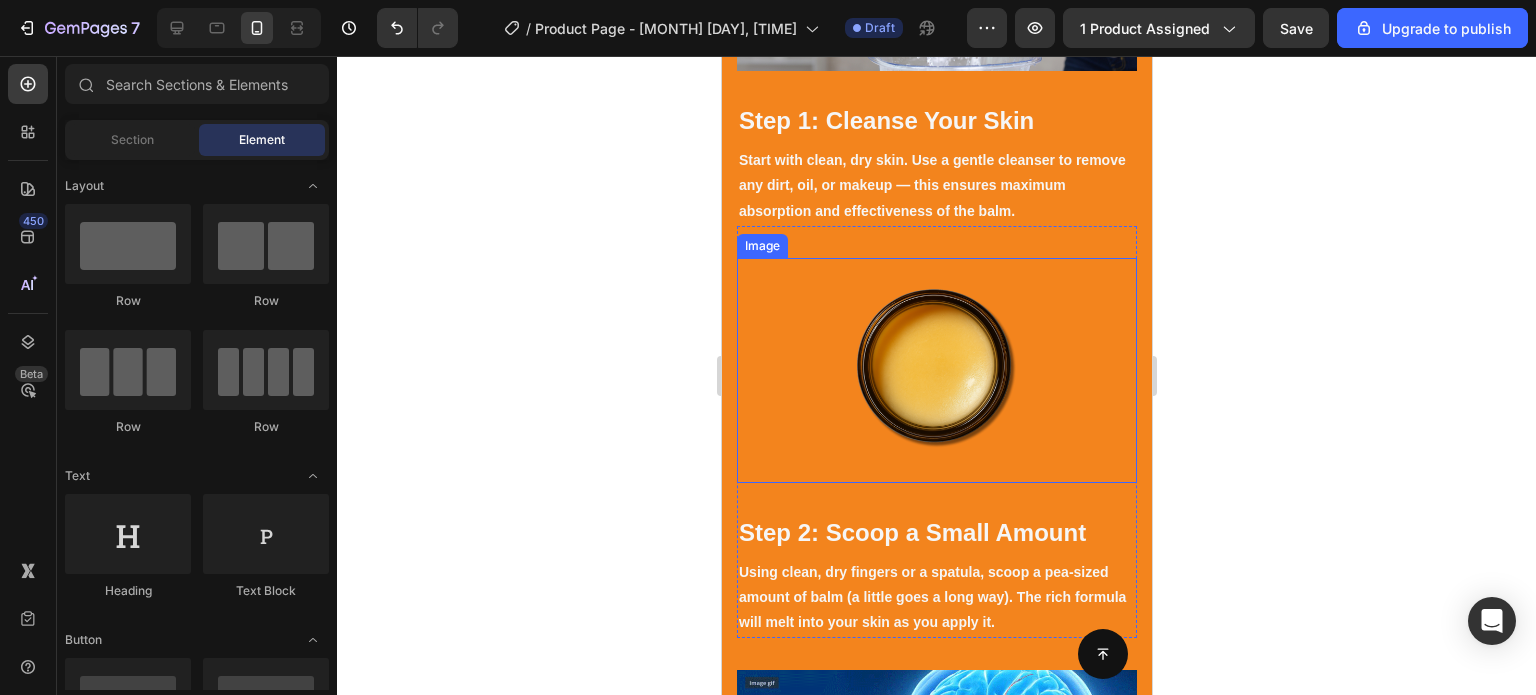 click at bounding box center (936, 370) 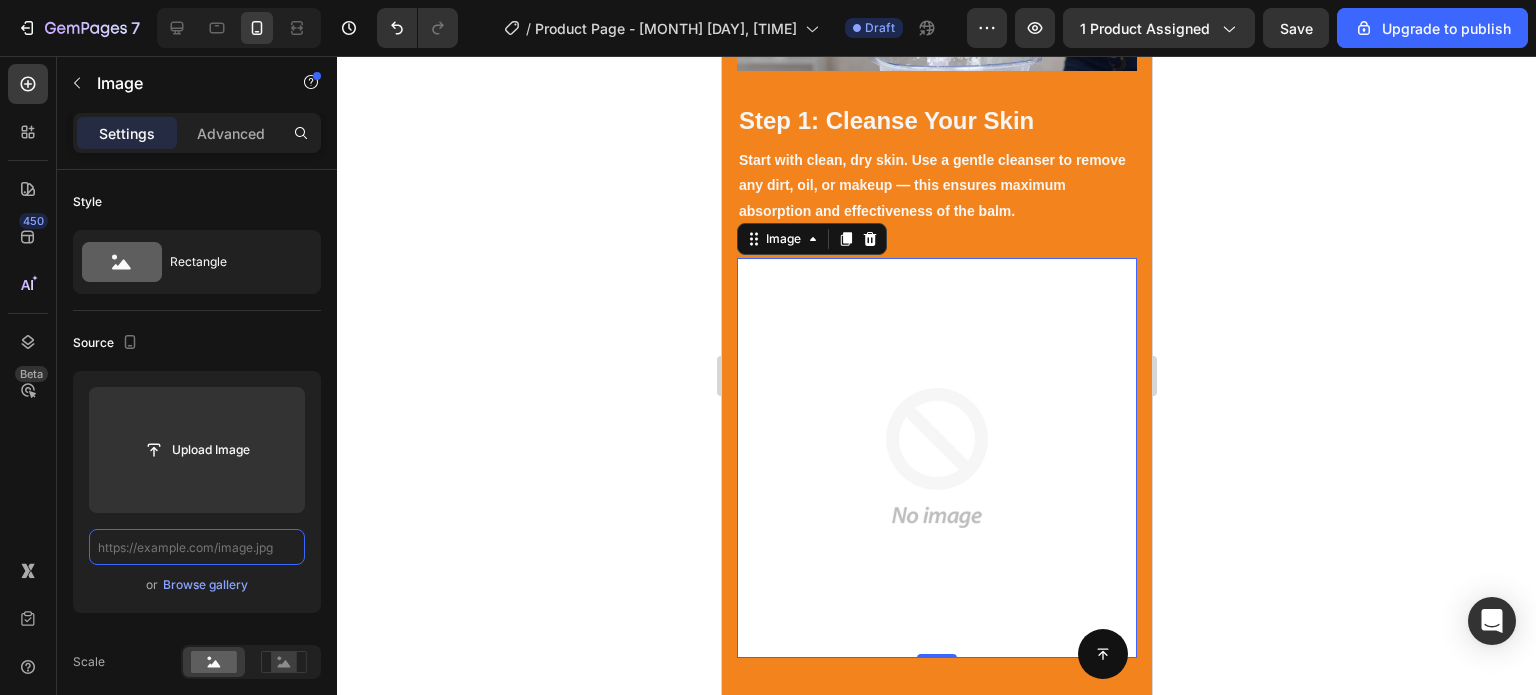 scroll, scrollTop: 0, scrollLeft: 0, axis: both 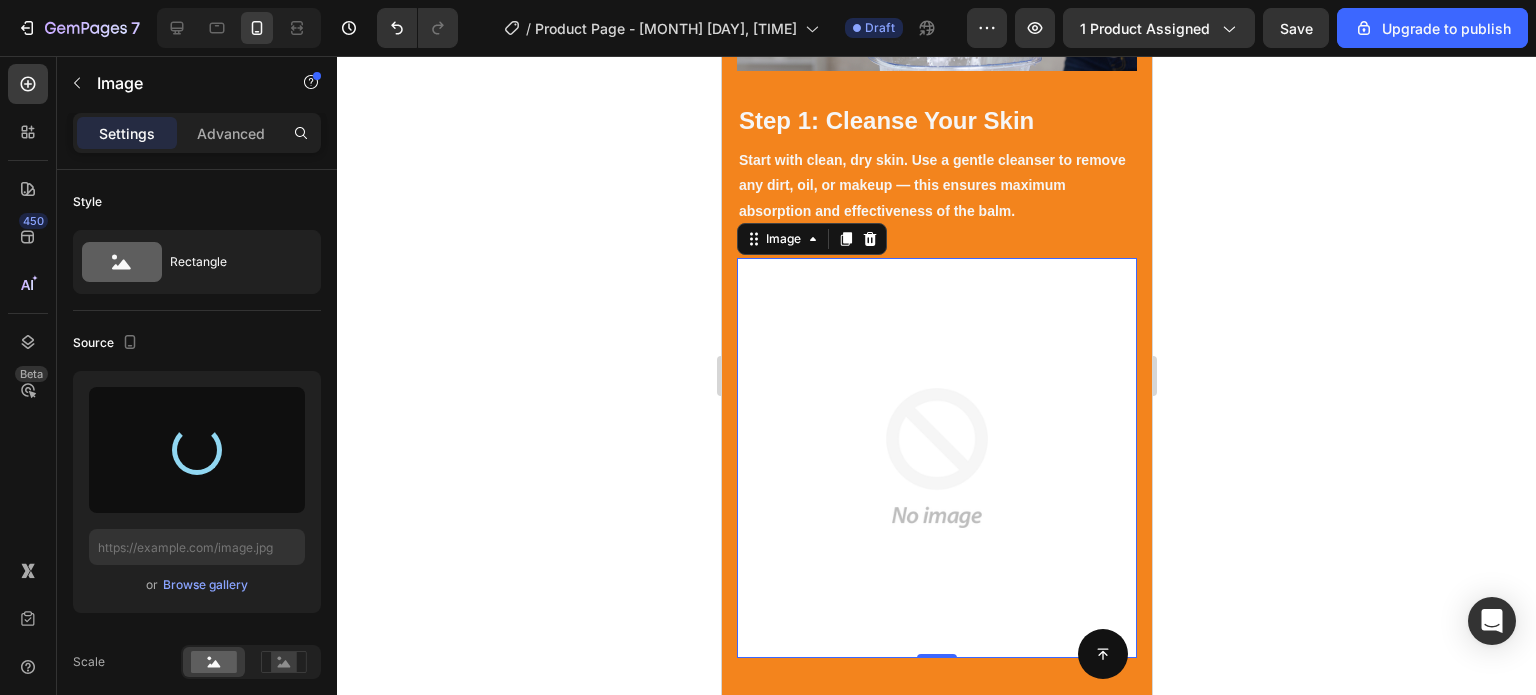 type on "https://cdn.shopify.com/s/files/1/0749/2934/0644/files/gempages_[ID]-[HASH].png" 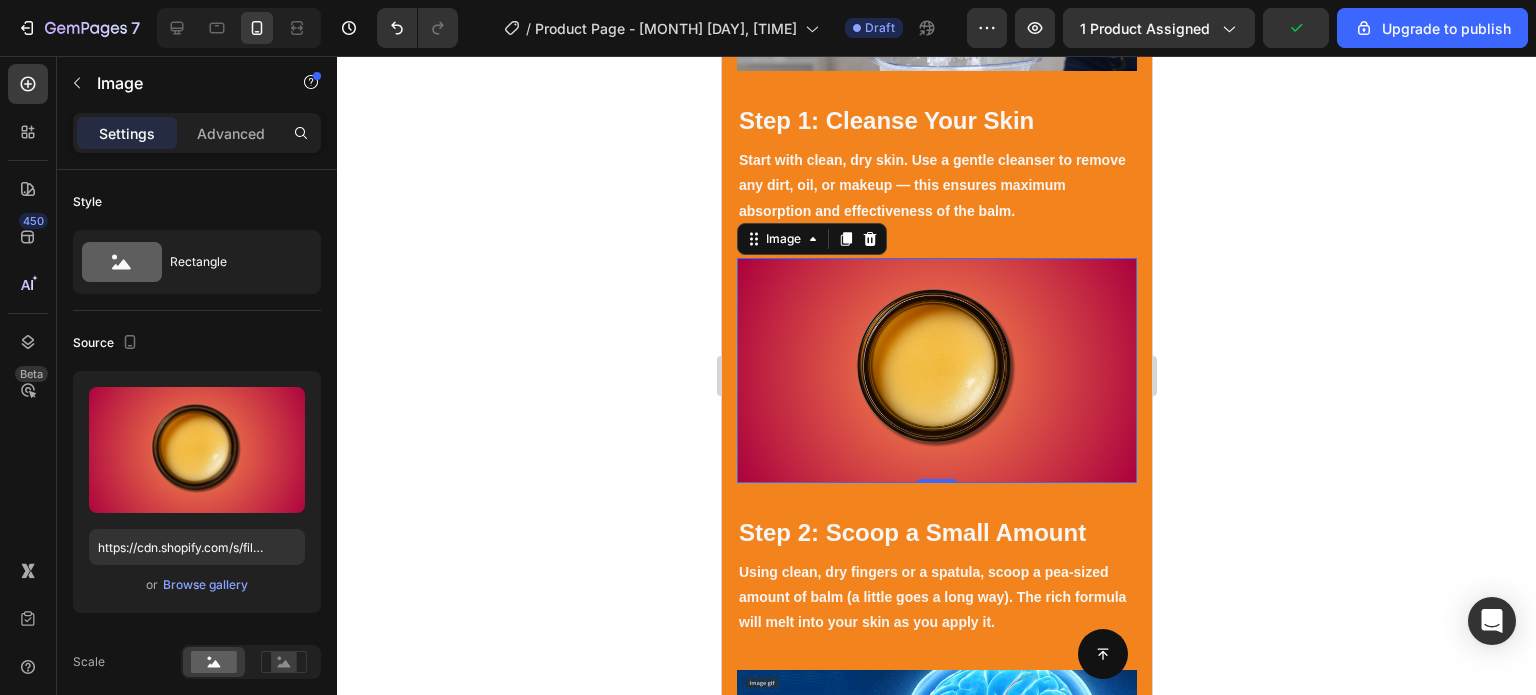 click 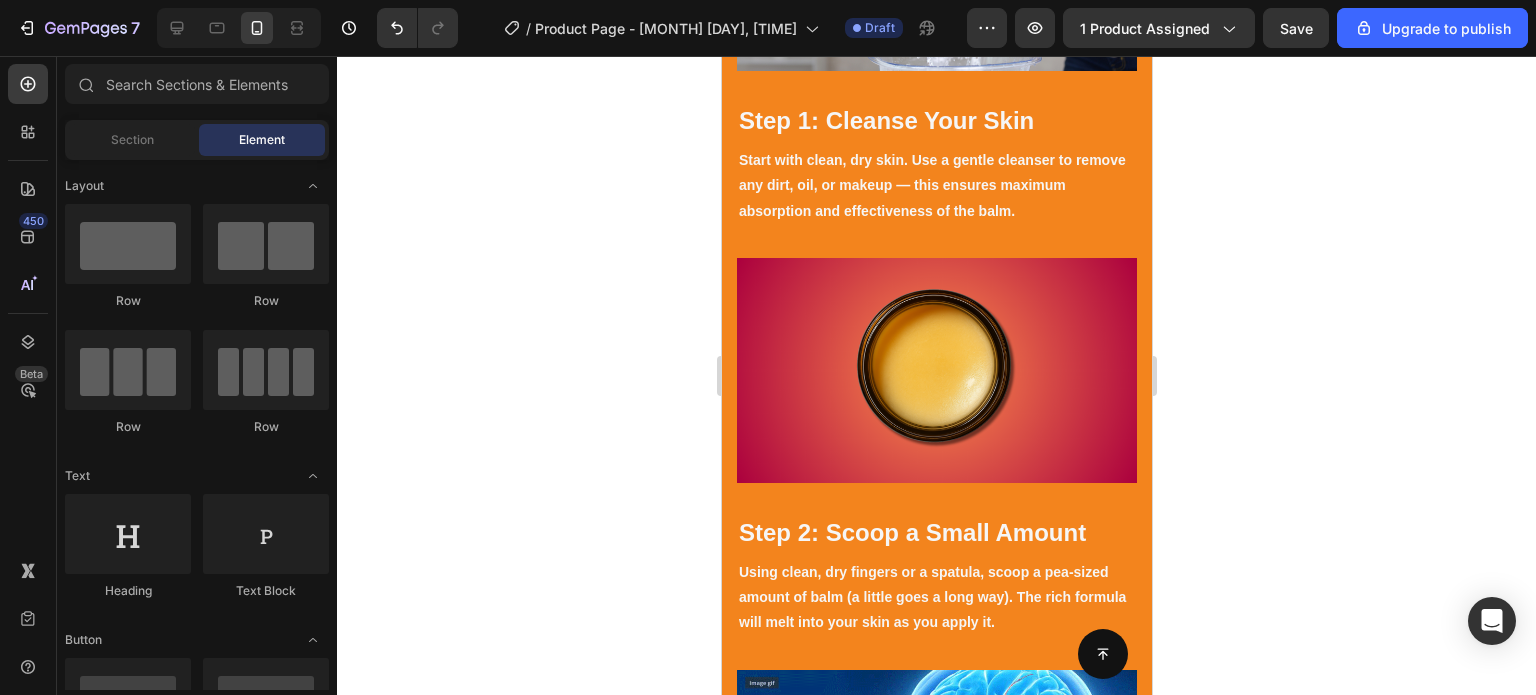 click 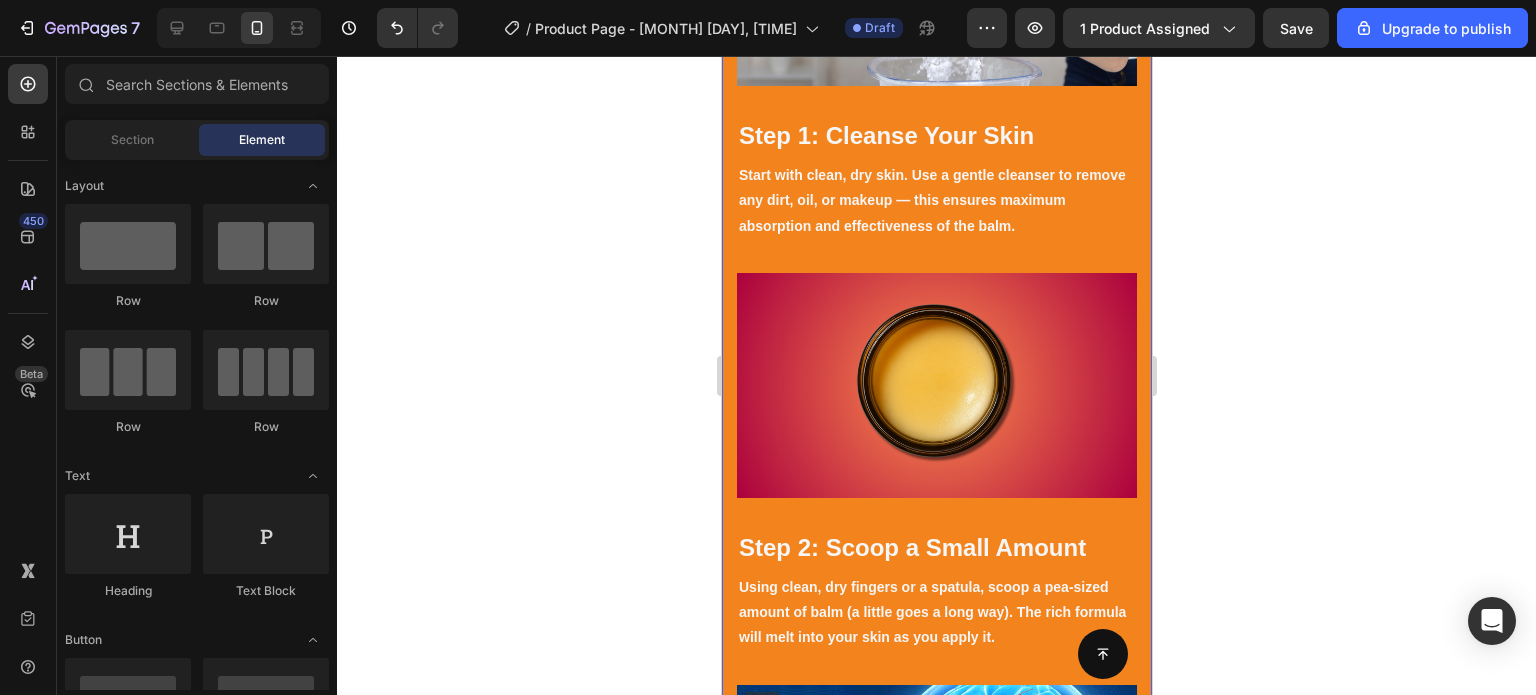 scroll, scrollTop: 4023, scrollLeft: 0, axis: vertical 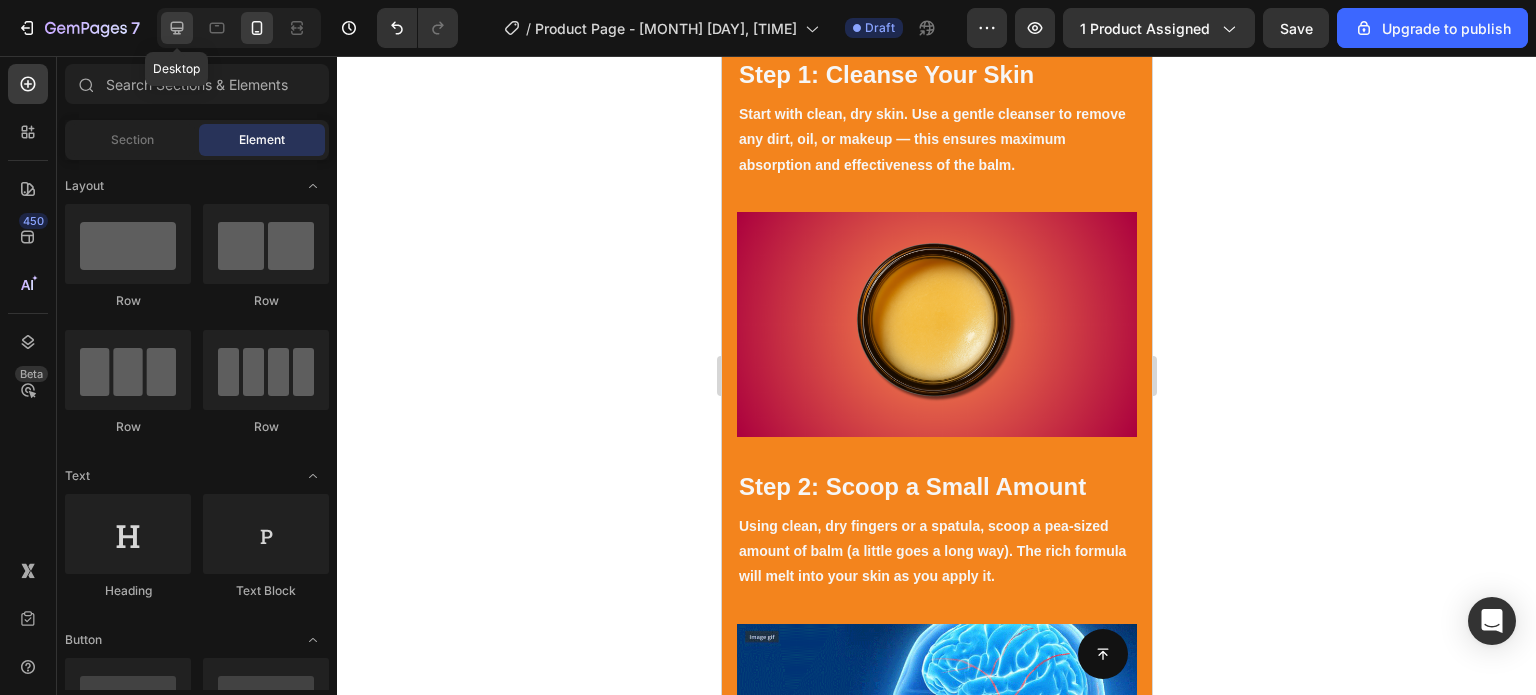 click 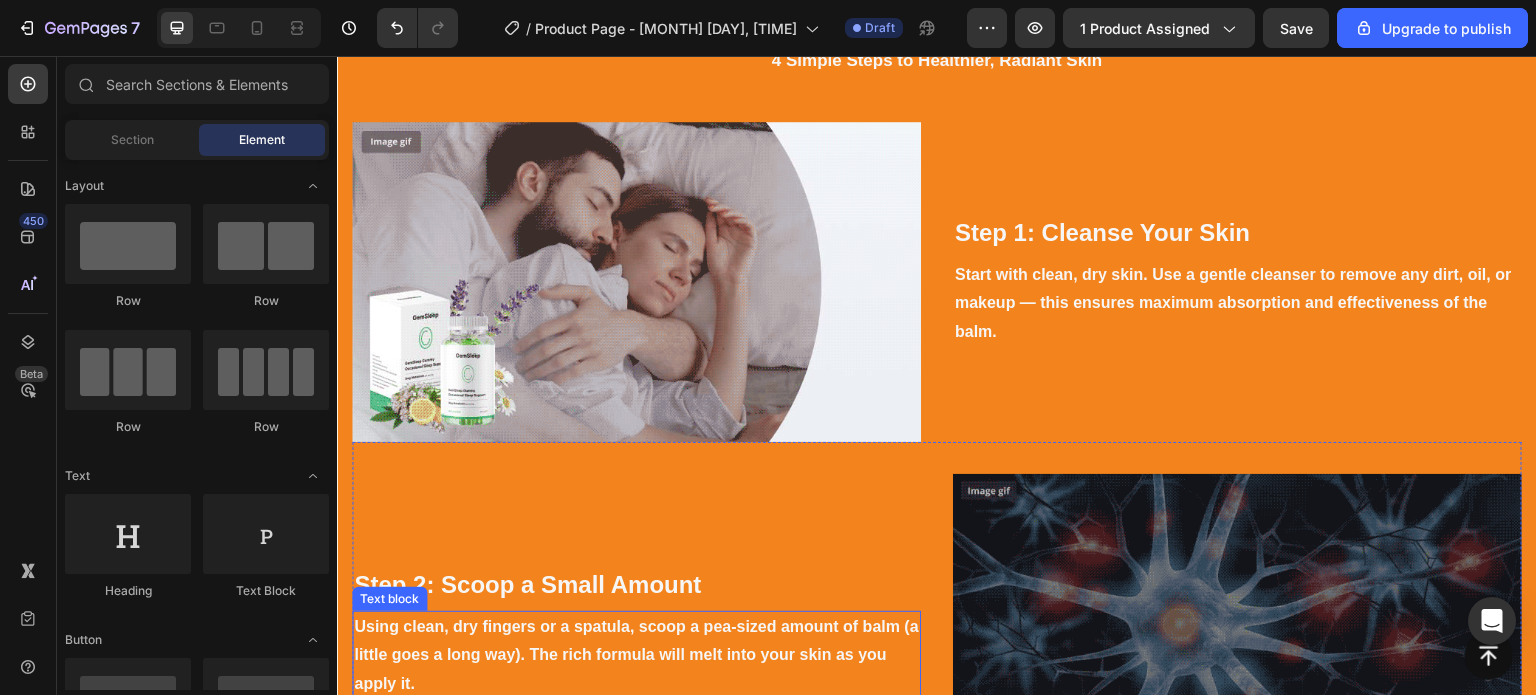 scroll, scrollTop: 3664, scrollLeft: 0, axis: vertical 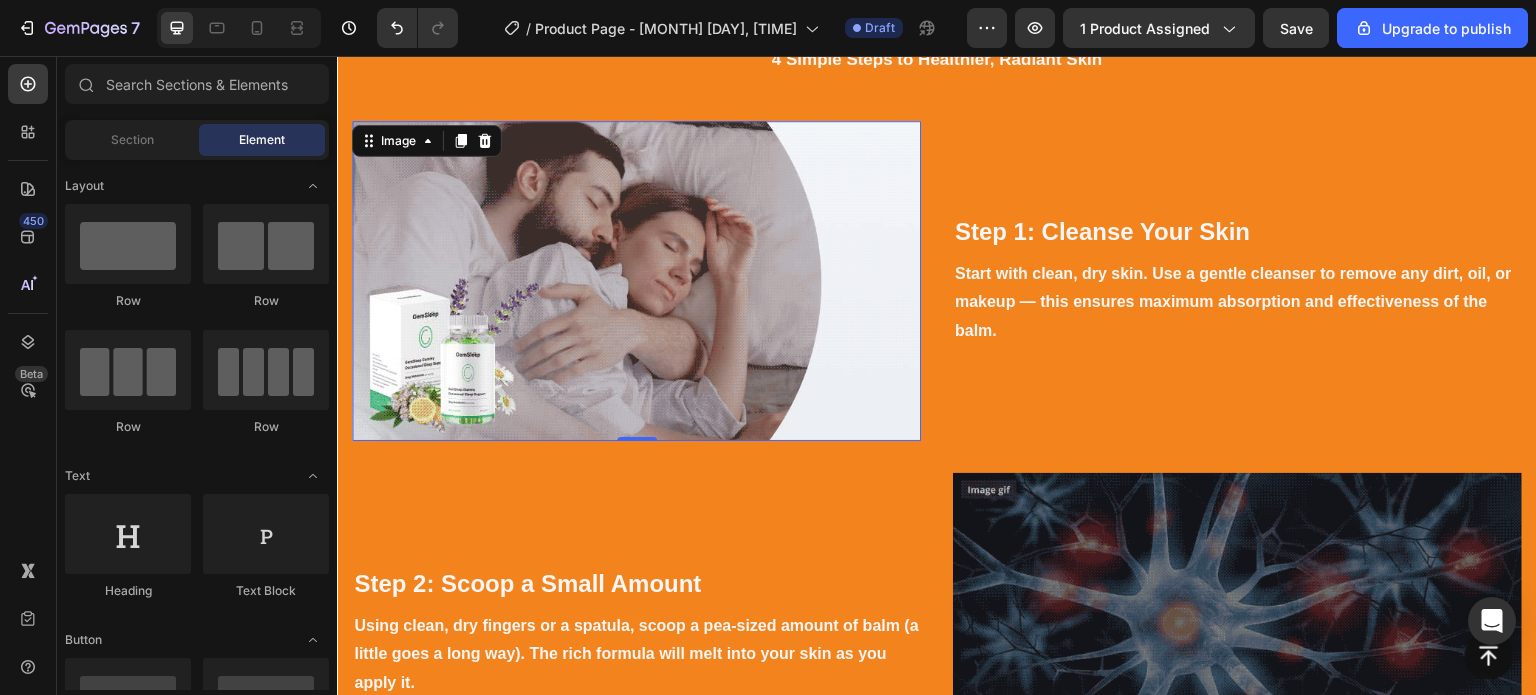 click at bounding box center [636, 281] 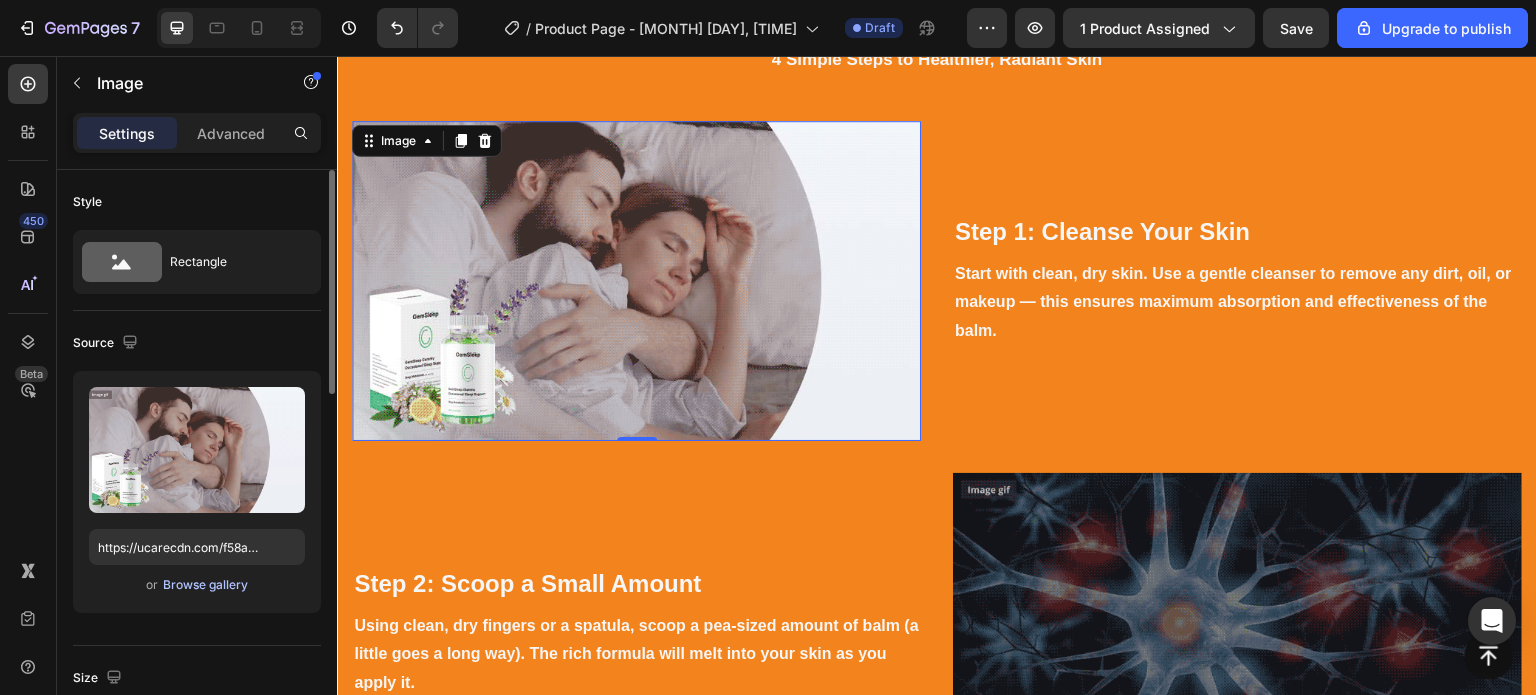 click on "Browse gallery" at bounding box center [205, 585] 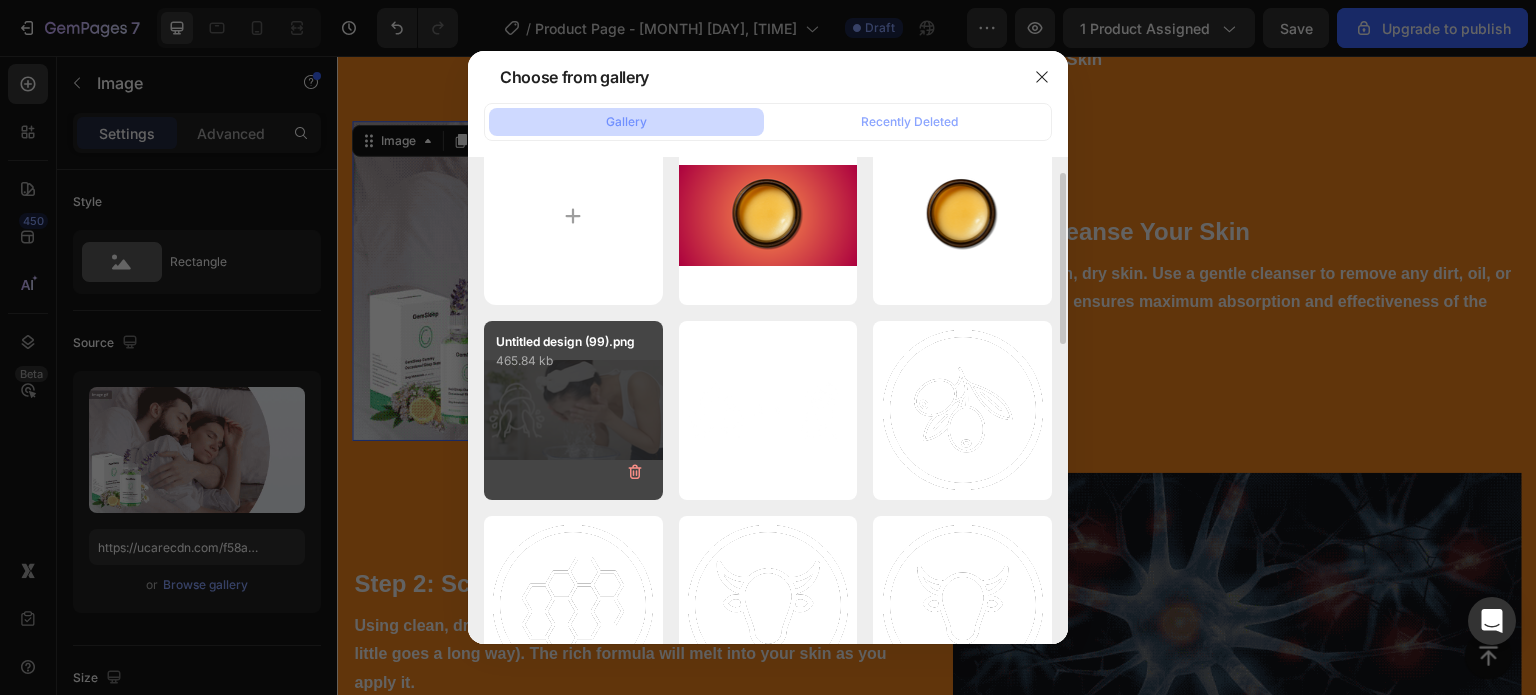 scroll, scrollTop: 48, scrollLeft: 0, axis: vertical 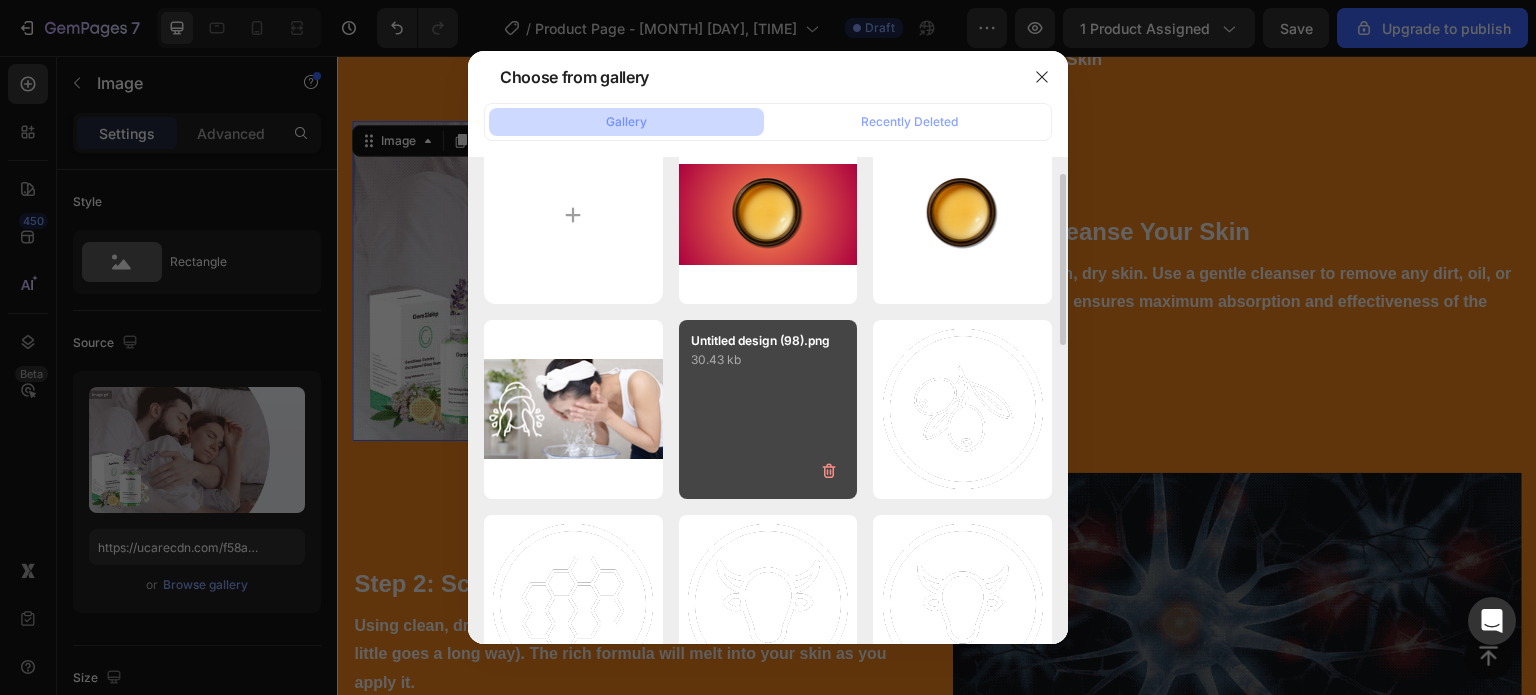 click on "[FILENAME] [SIZE]" at bounding box center [768, 409] 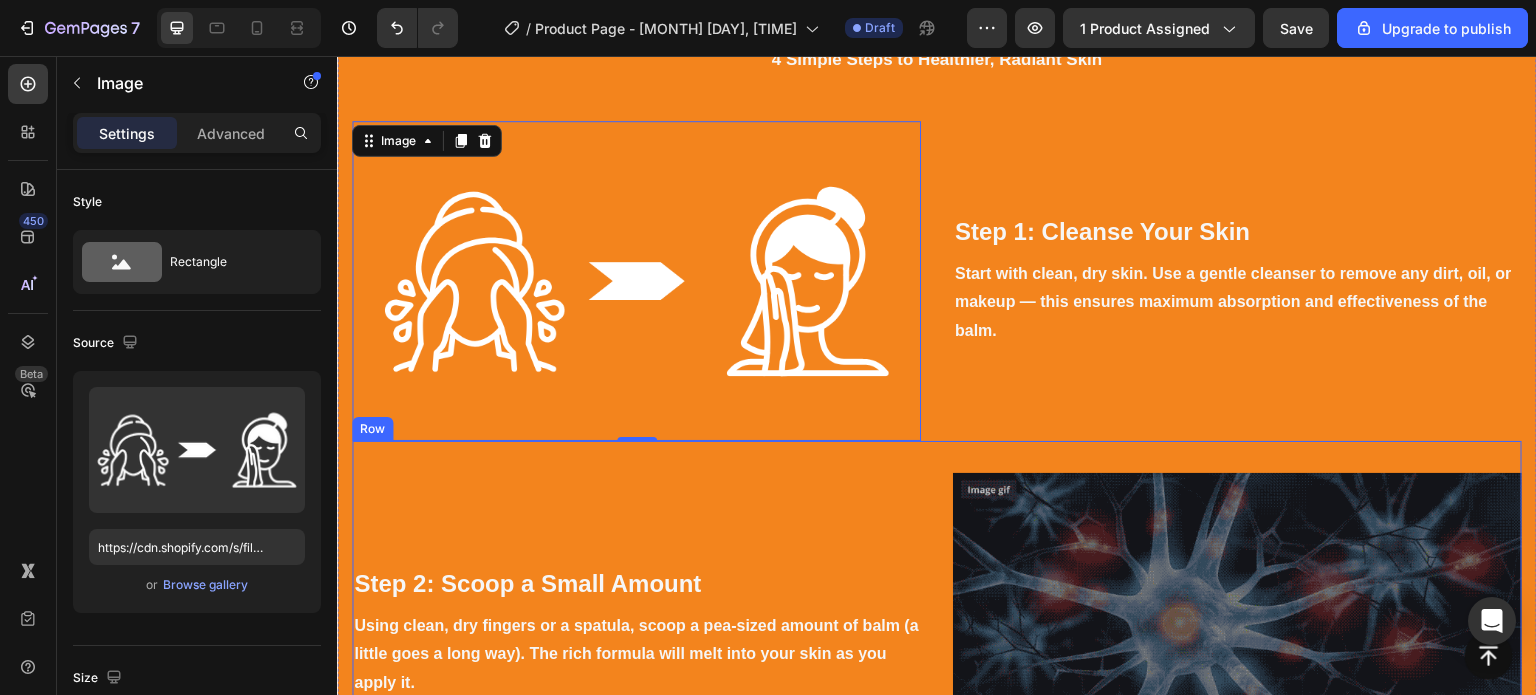 click on "Step 2: Scoop a Small Amount Heading Using clean, dry fingers or a spatula, scoop a pea-sized amount of balm (a little goes a long way). The rich formula will melt into your skin as you apply it. Text block" at bounding box center [636, 633] 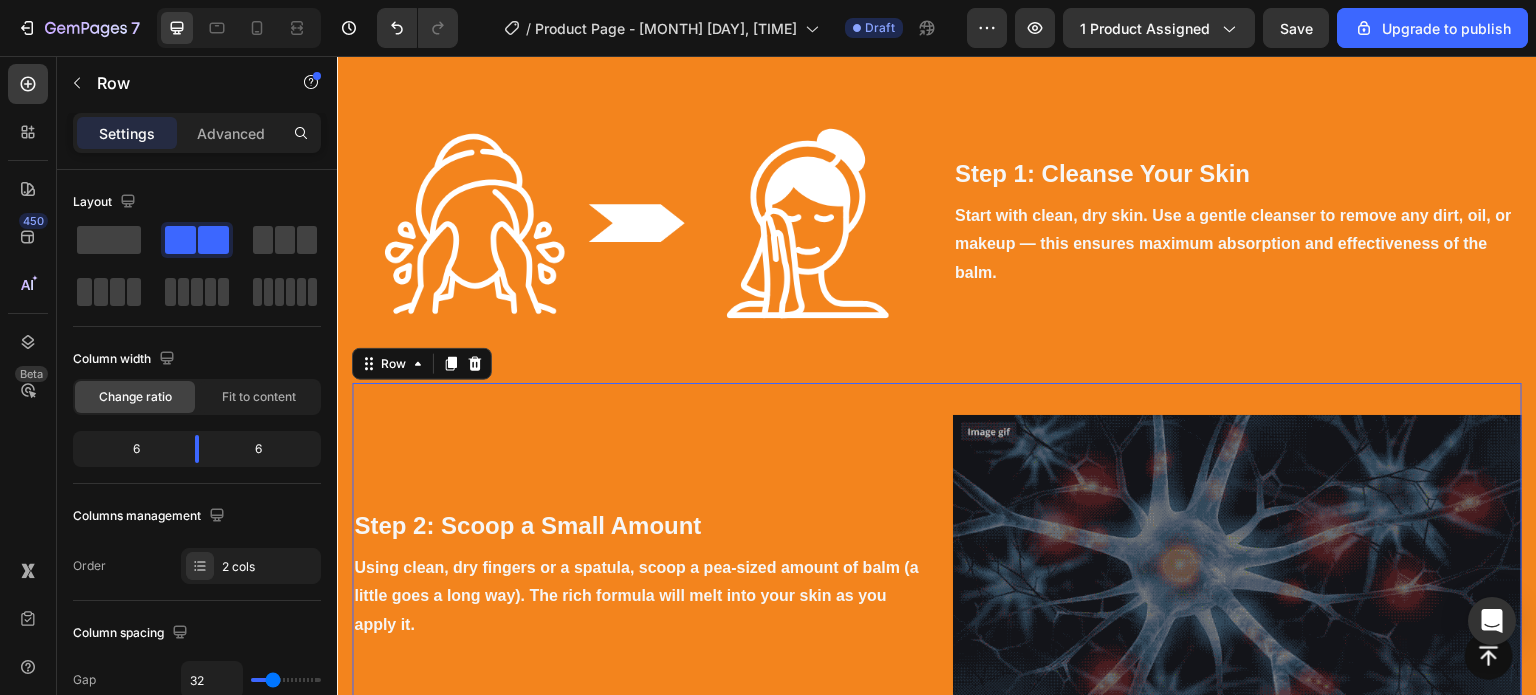 scroll, scrollTop: 3747, scrollLeft: 0, axis: vertical 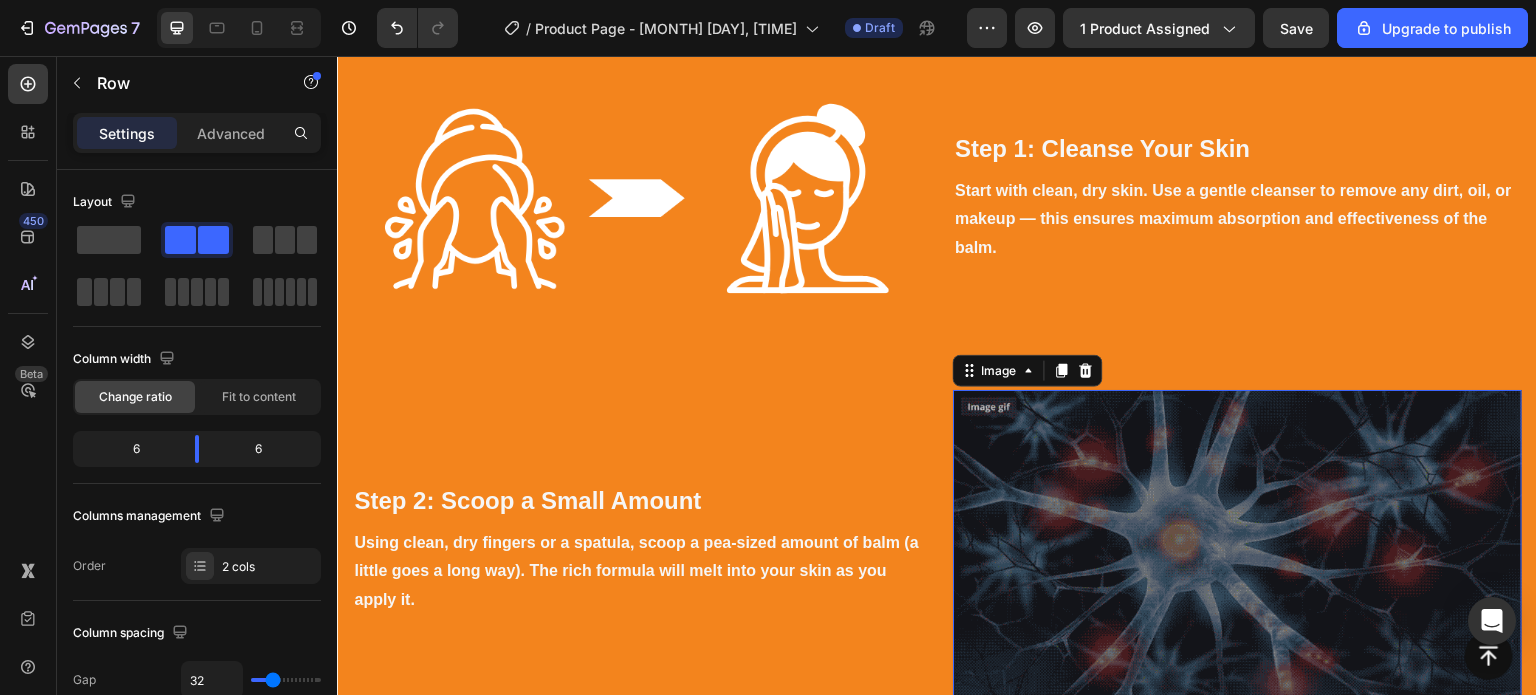 click at bounding box center (1237, 550) 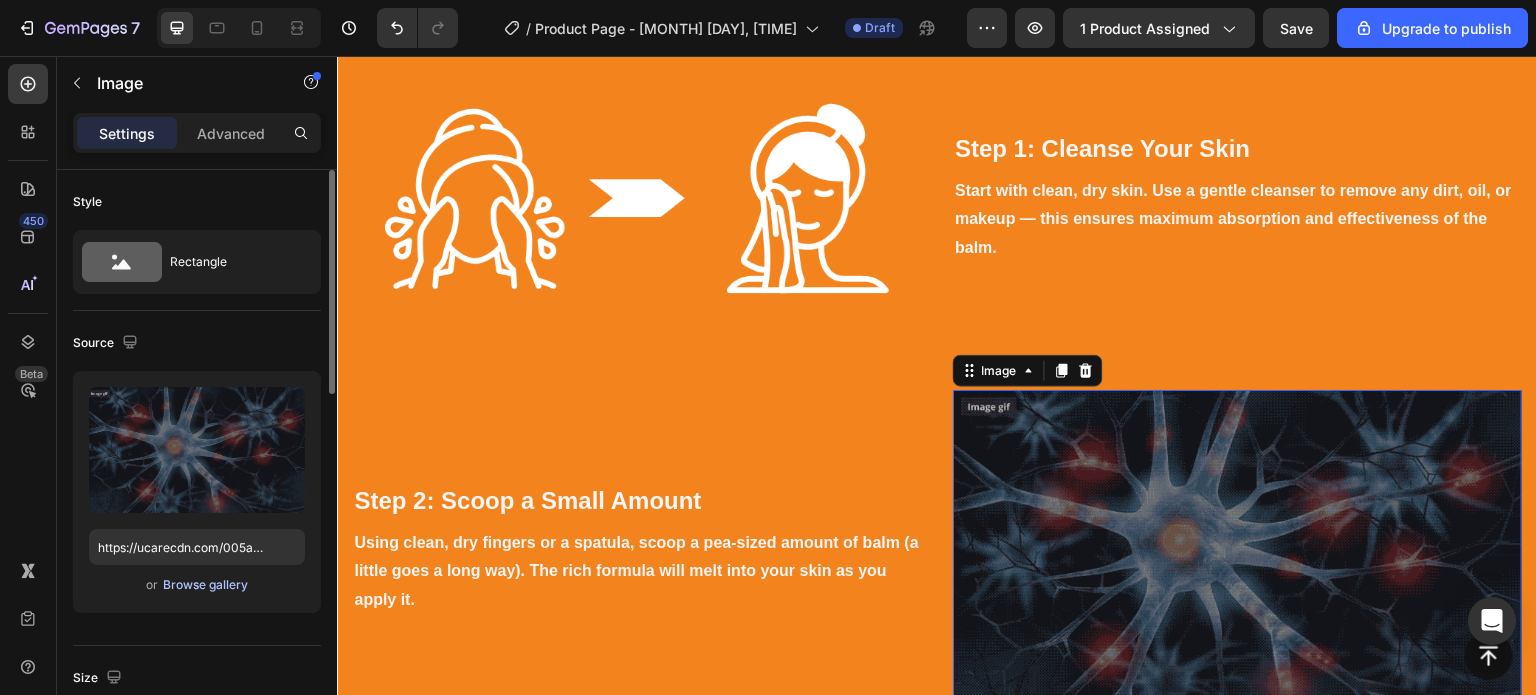 click on "Browse gallery" at bounding box center [205, 585] 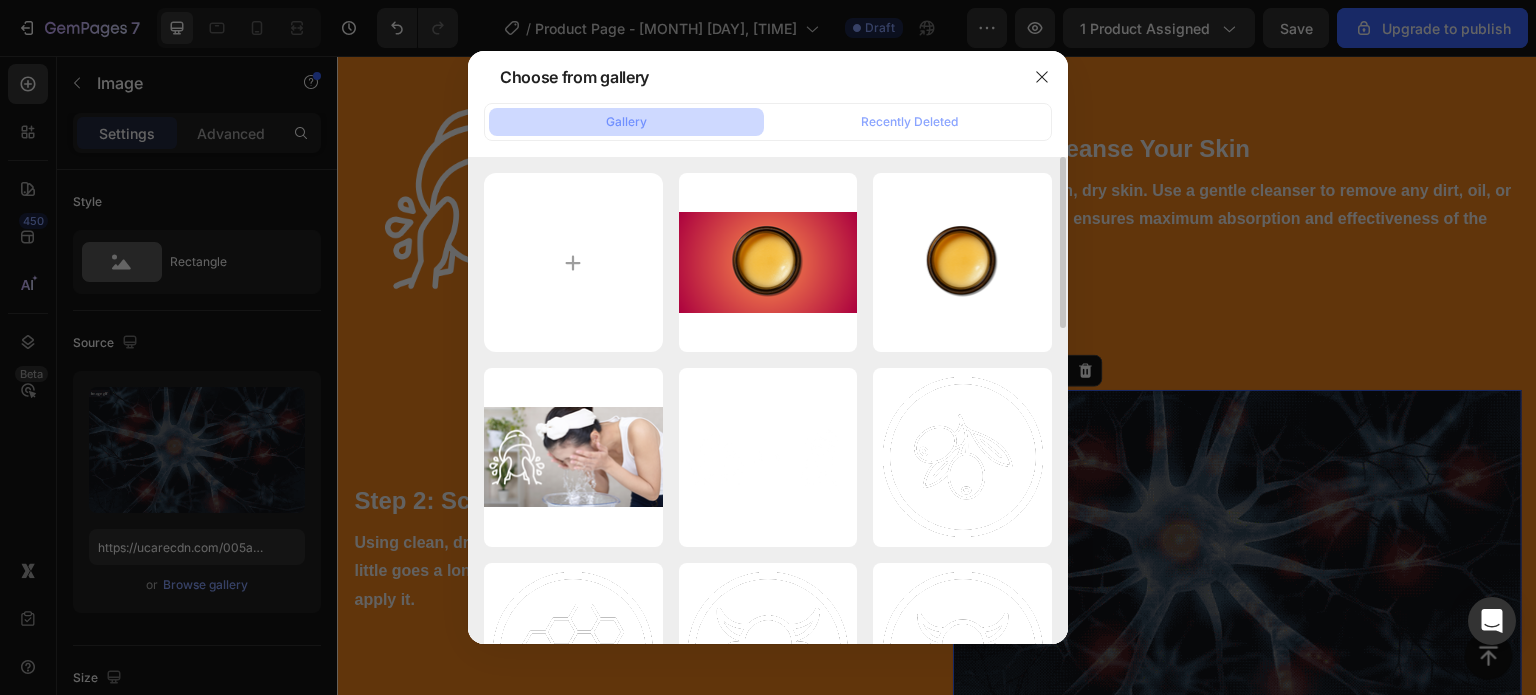 click on "[FILENAME] [SIZE]  [FILENAME] [SIZE]  [FILENAME] [SIZE]  [FILENAME] [SIZE]  [FILENAME] [SIZE]  [FILENAME] [SIZE]  [FILENAME] [SIZE]  [FILENAME] [SIZE]  [BRAND] ([NUMBER]).png  [FILENAME] [SIZE]  [FILENAME] [DATE] [TIME].png  [FILENAME] [SIZE]  [BRAND] ([NUMBER]).png  [FILENAME] [SIZE]  [FILENAME] [SIZE]  [FILENAME] [SIZE]  [FILENAME] [SIZE]  [FILENAME] [SIZE]  [FILENAME] [SIZE]" at bounding box center [768, 846] 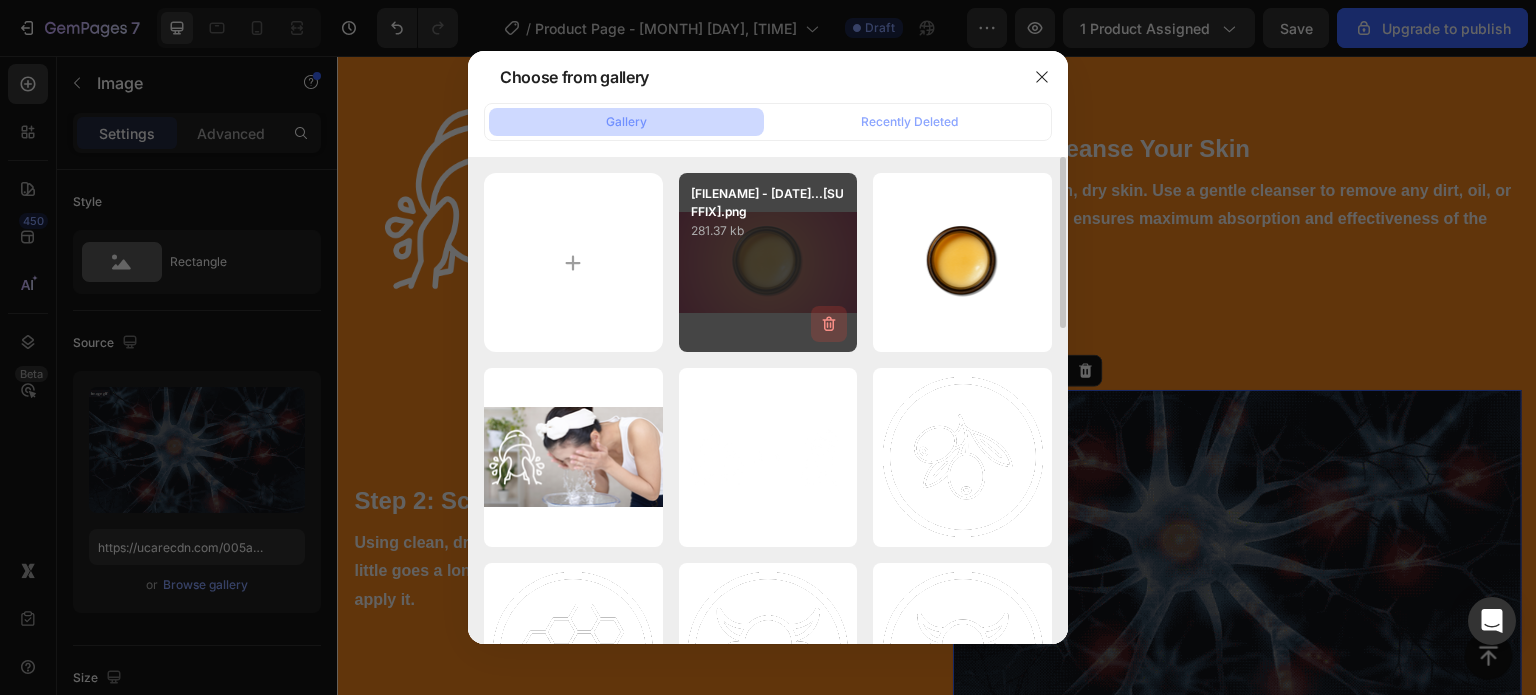 click 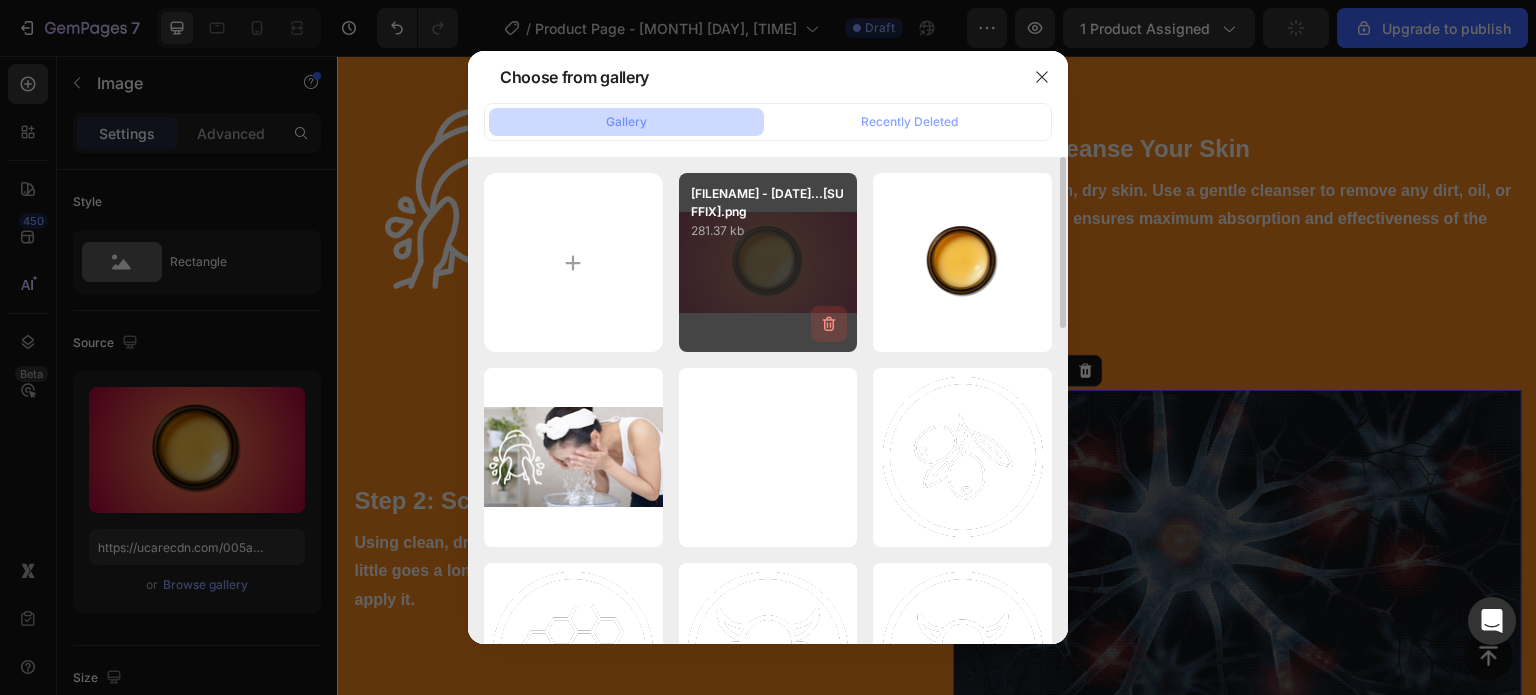 type on "https://cdn.shopify.com/s/files/1/0749/2934/0644/files/gempages_[ID]-[HASH].png" 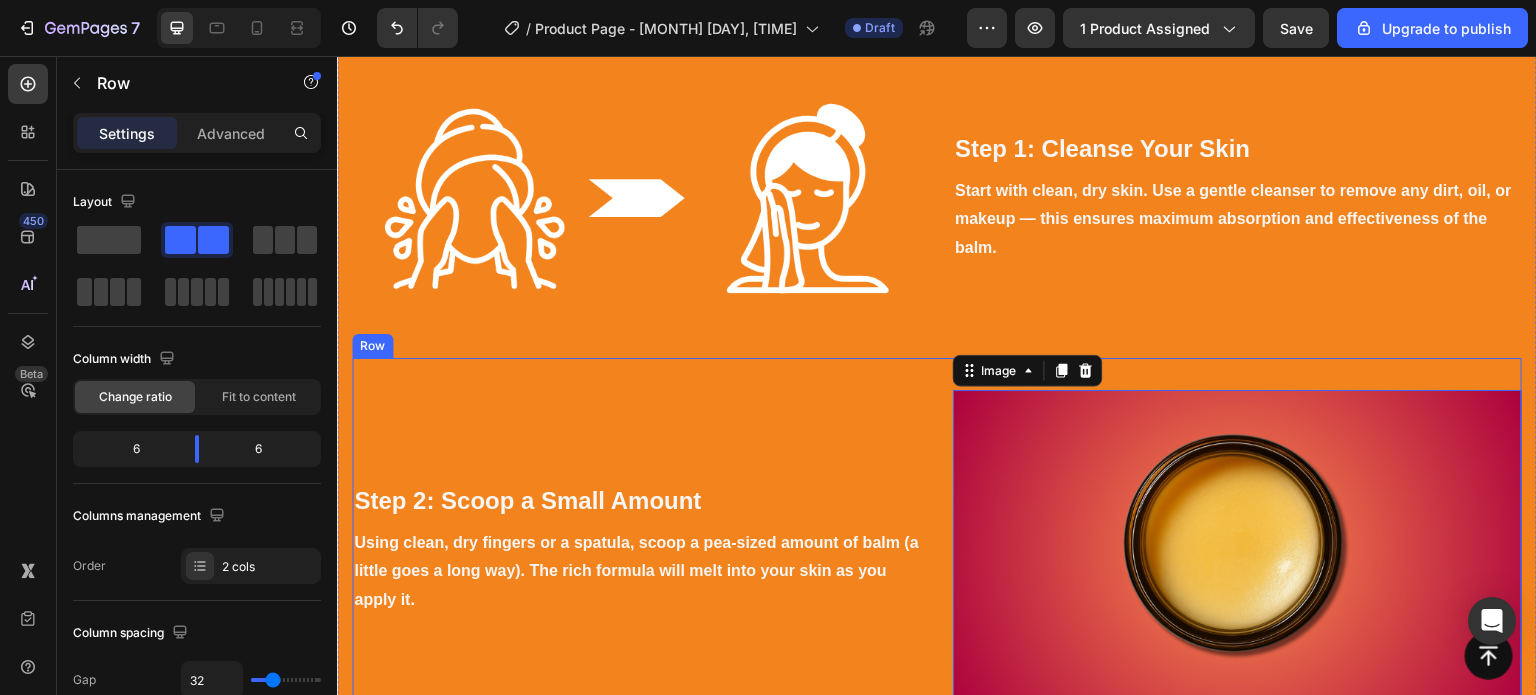 click on "Step 2: Scoop a Small Amount Heading Using clean, dry fingers or a spatula, scoop a pea-sized amount of balm (a little goes a long way). The rich formula will melt into your skin as you apply it. Text block" at bounding box center (636, 550) 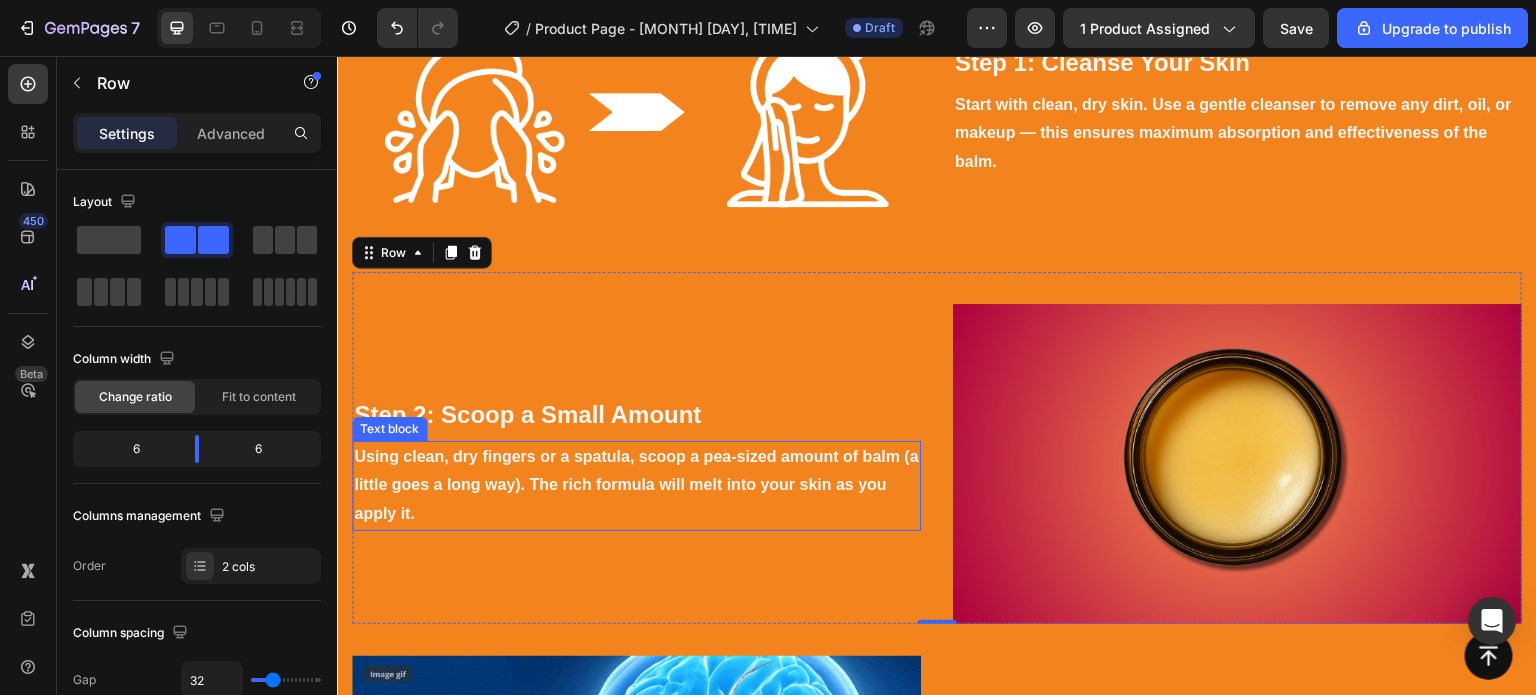 scroll, scrollTop: 3832, scrollLeft: 0, axis: vertical 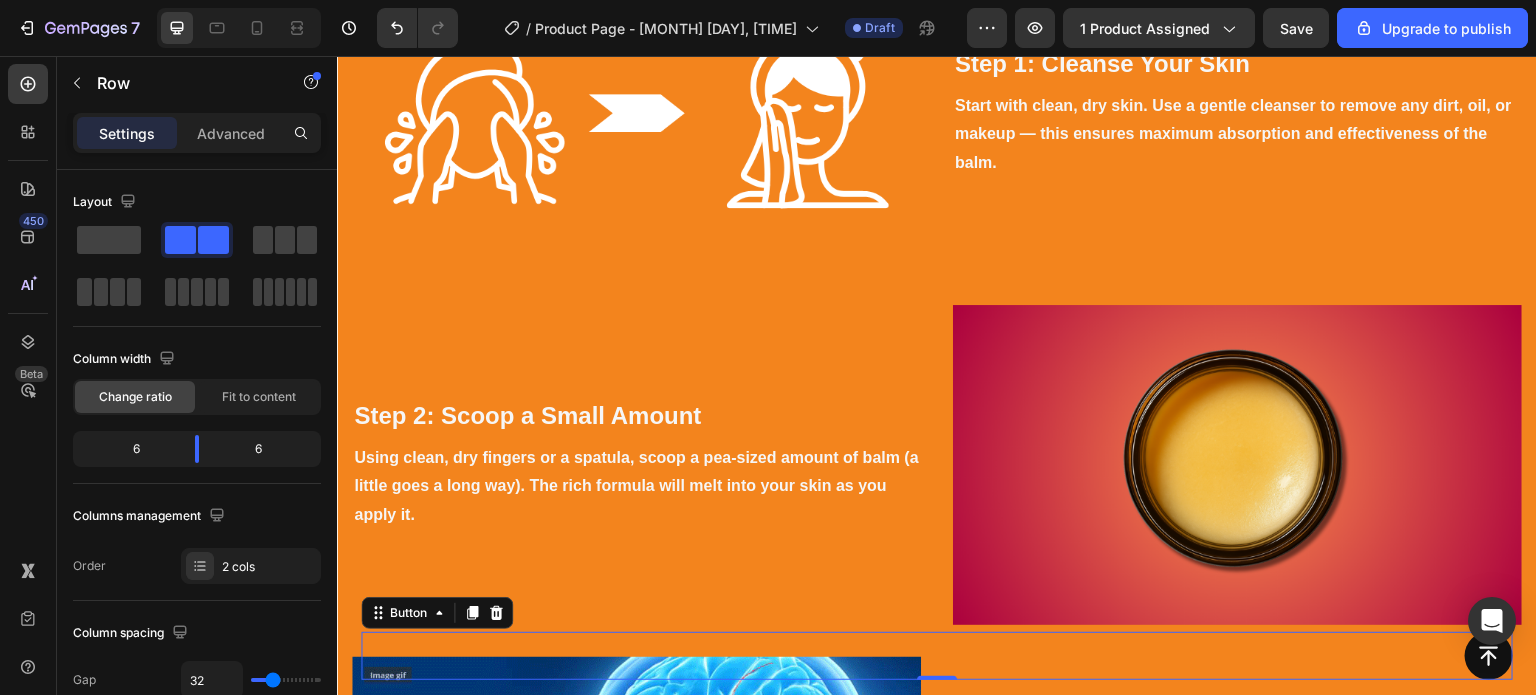 click on "Button   0" at bounding box center (937, 656) 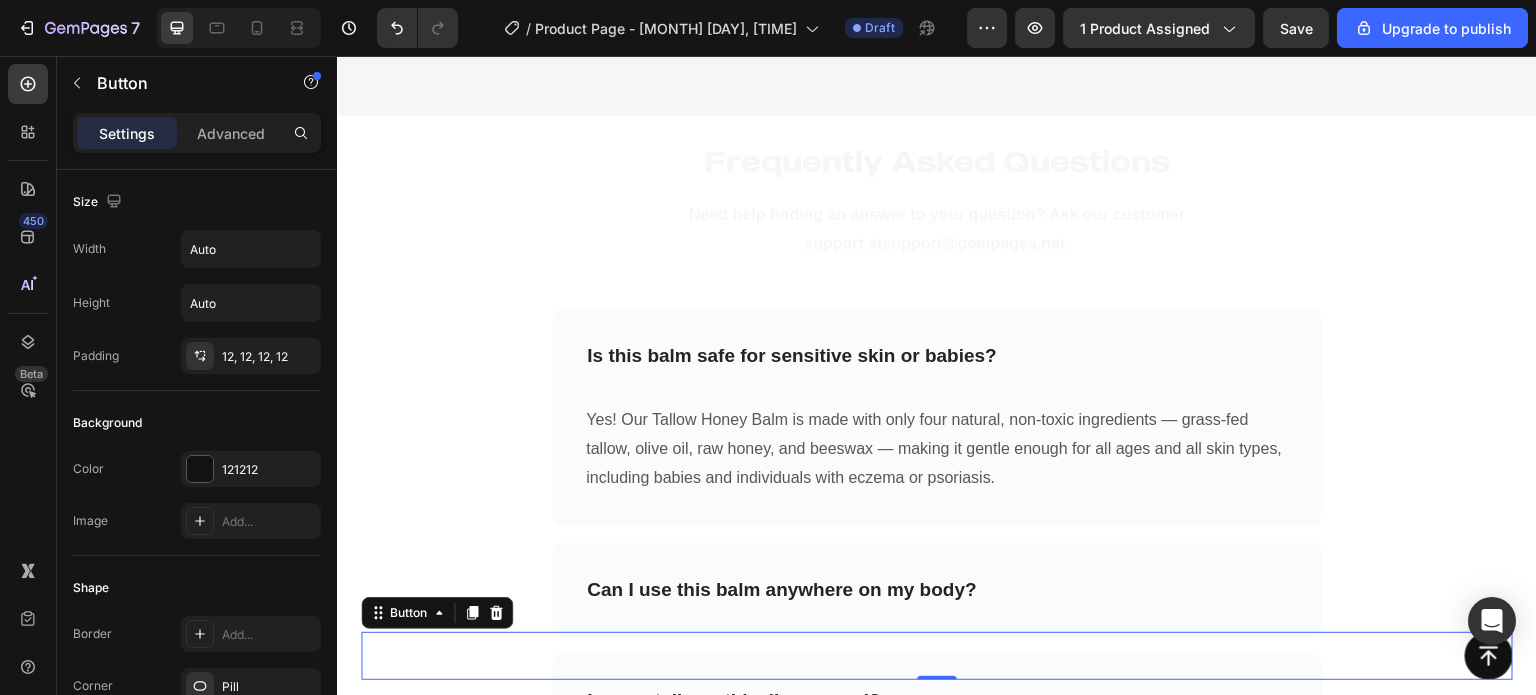 scroll, scrollTop: 6325, scrollLeft: 0, axis: vertical 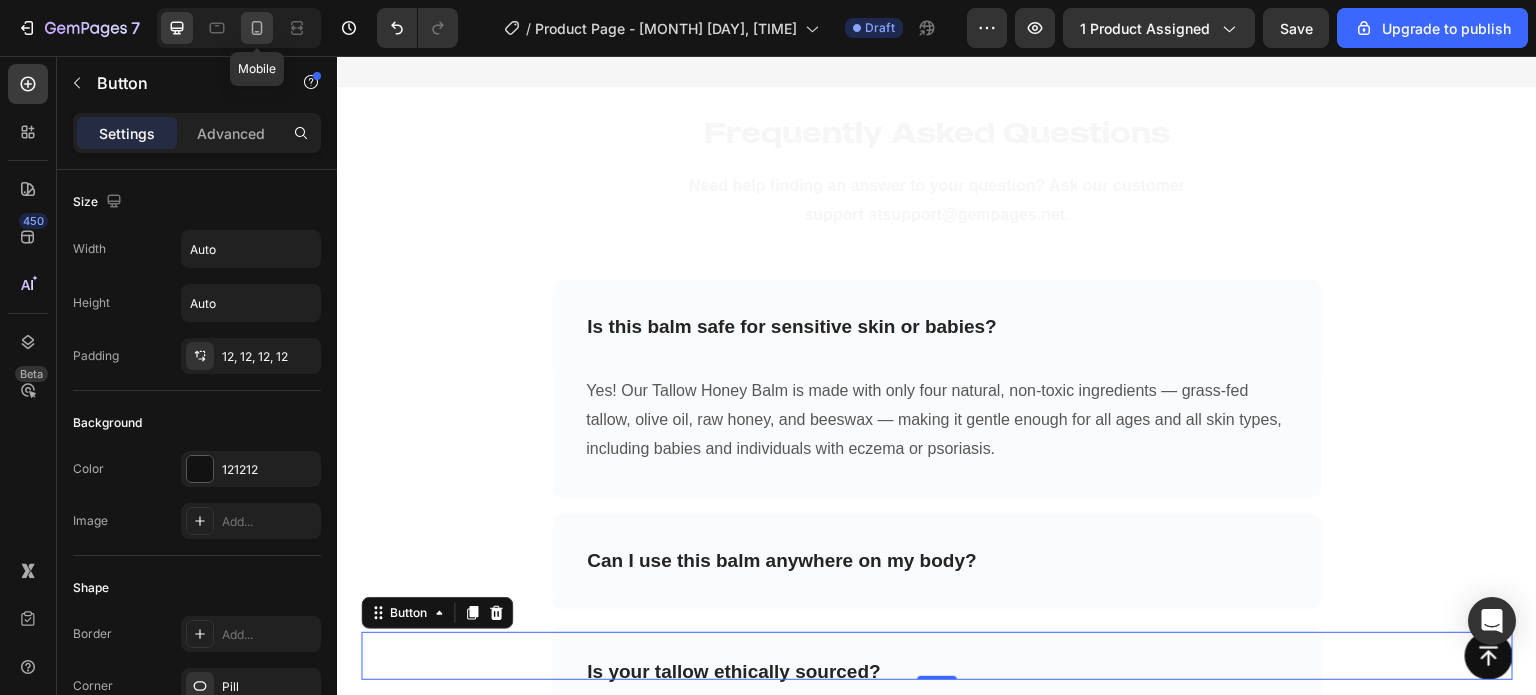 click 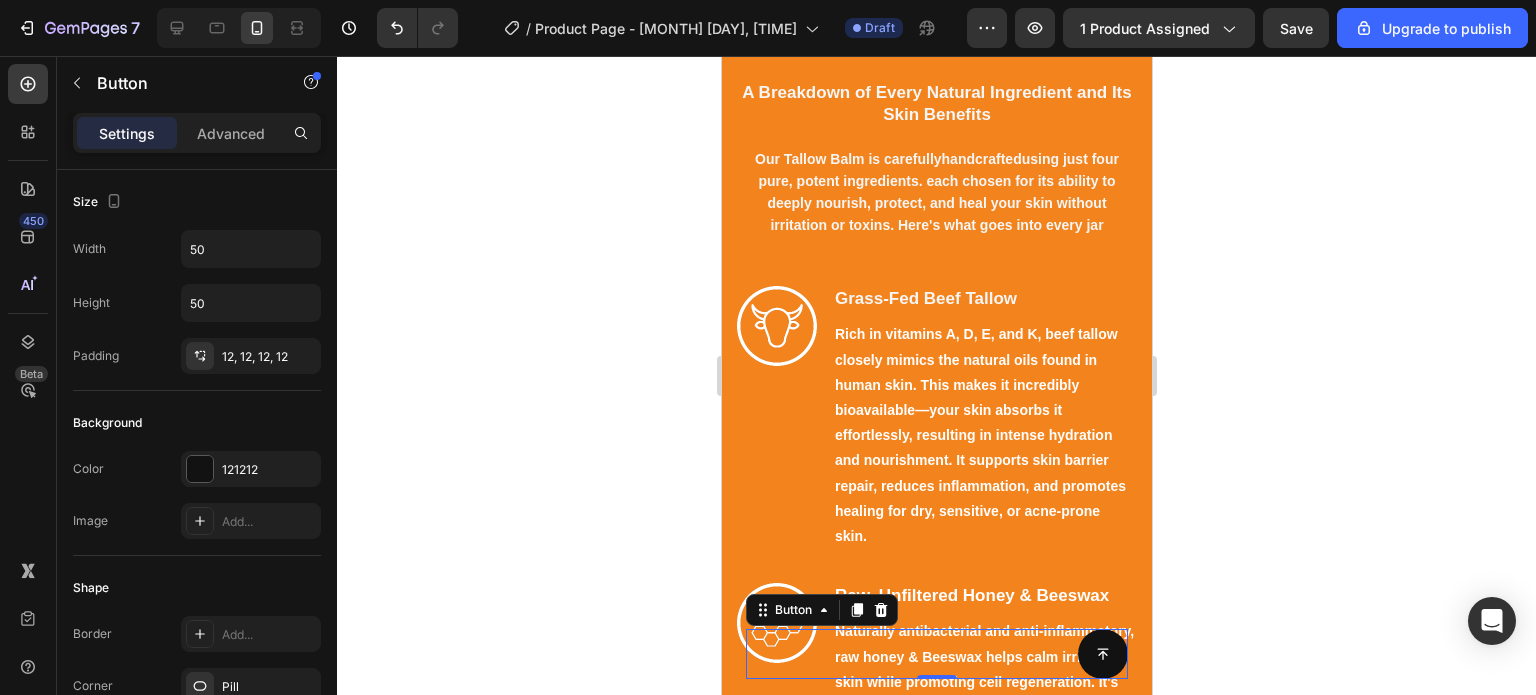 scroll, scrollTop: 2237, scrollLeft: 0, axis: vertical 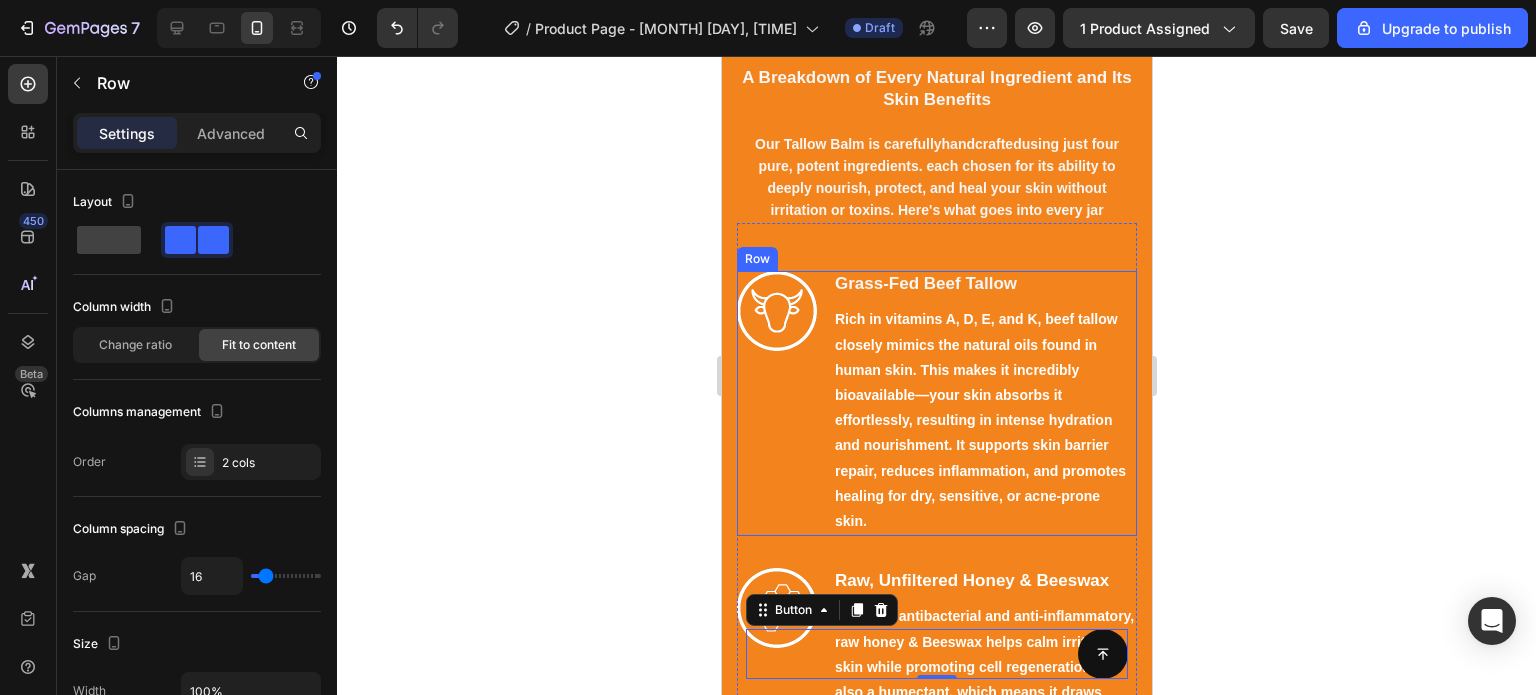 click on "Image Grass-Fed Beef Tallow Heading Rich in vitamins A, D, E, and K, beef tallow closely mimics the natural oils found in human skin. This makes it incredibly bioavailable—your skin absorbs it effortlessly, resulting in intense hydration and nourishment. It supports skin barrier repair, reduces inflammation, and promotes healing for dry, sensitive, or acne-prone skin. Text block Row" at bounding box center (936, 403) 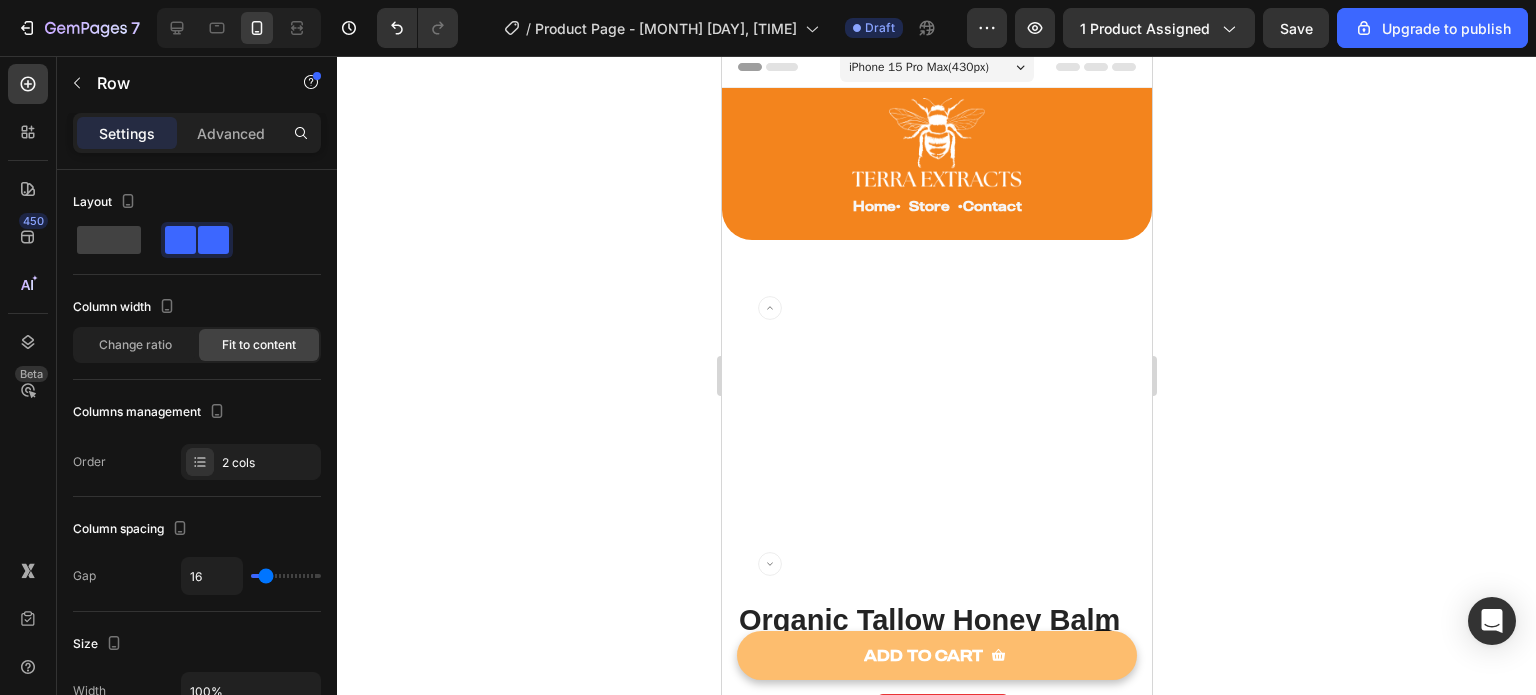 scroll, scrollTop: 7, scrollLeft: 0, axis: vertical 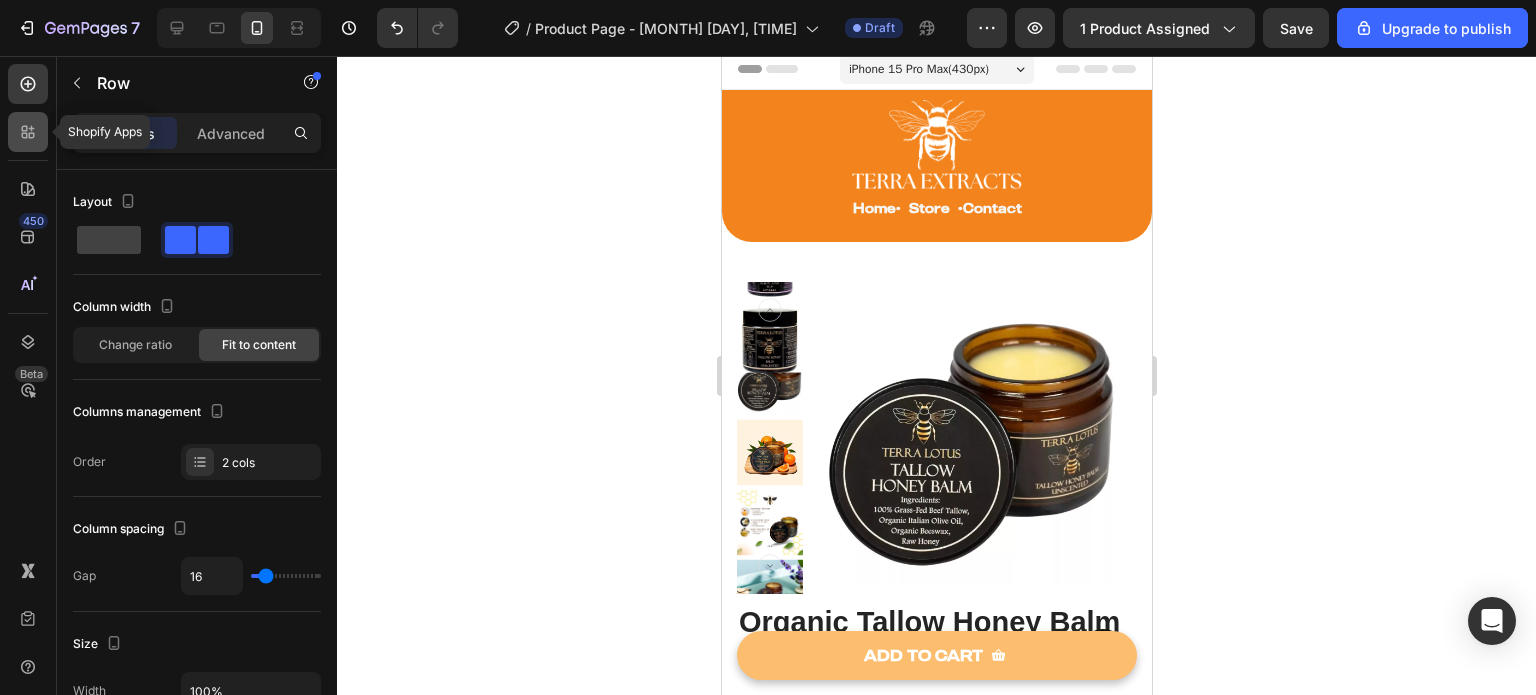 click 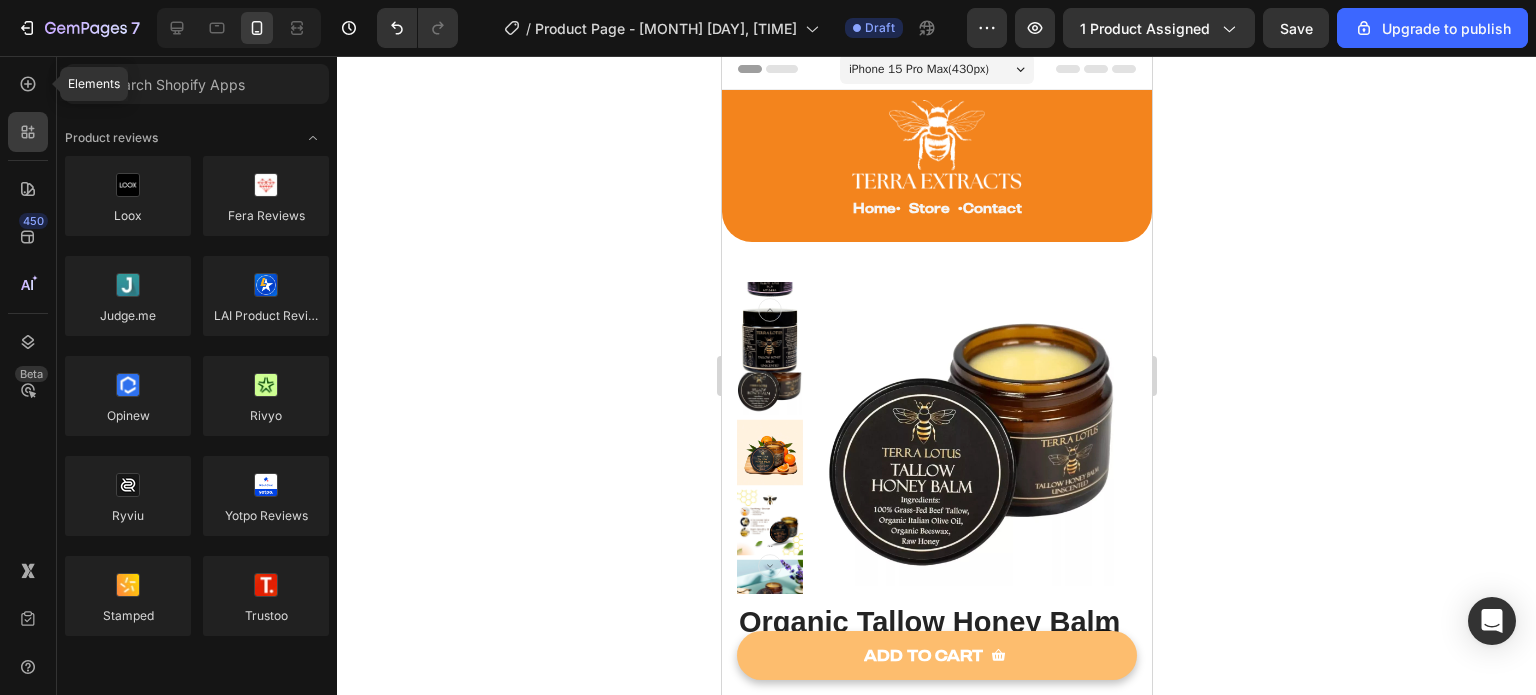 click 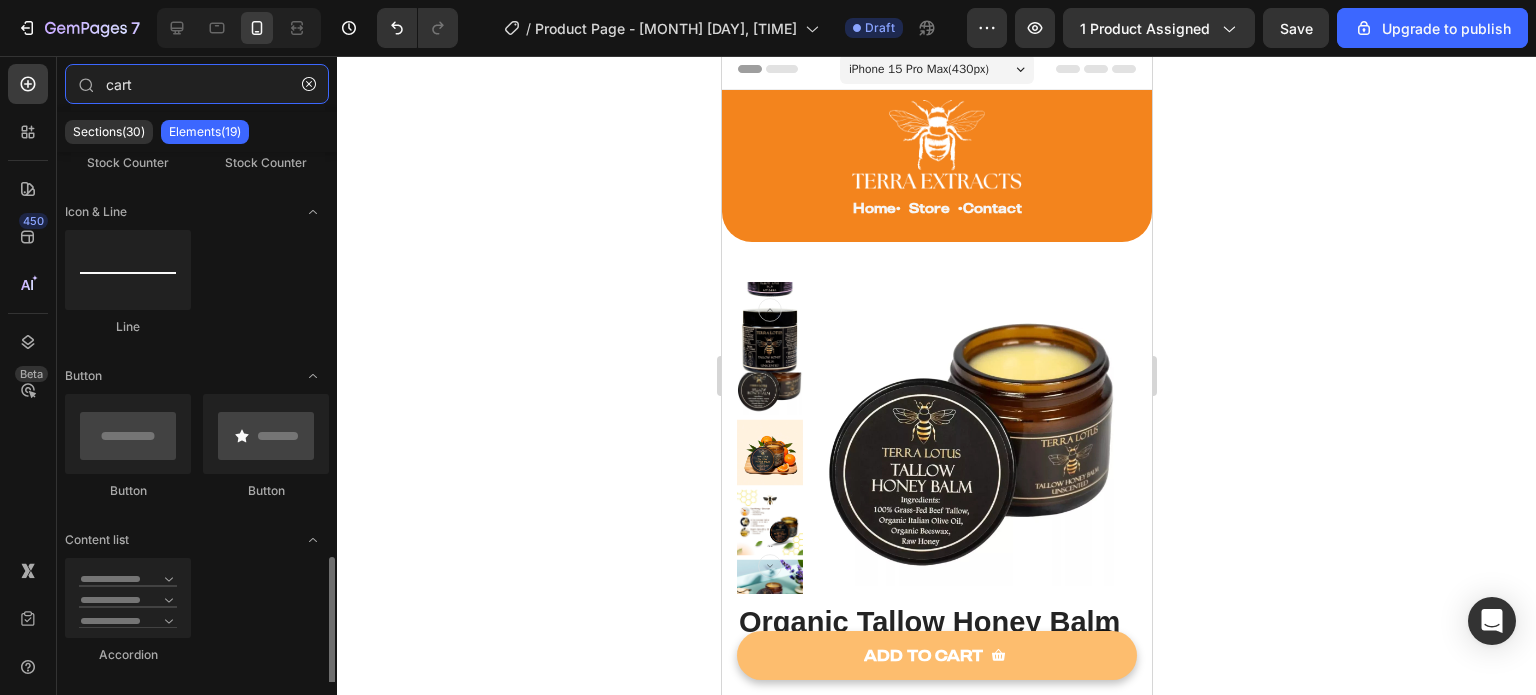 scroll, scrollTop: 1352, scrollLeft: 0, axis: vertical 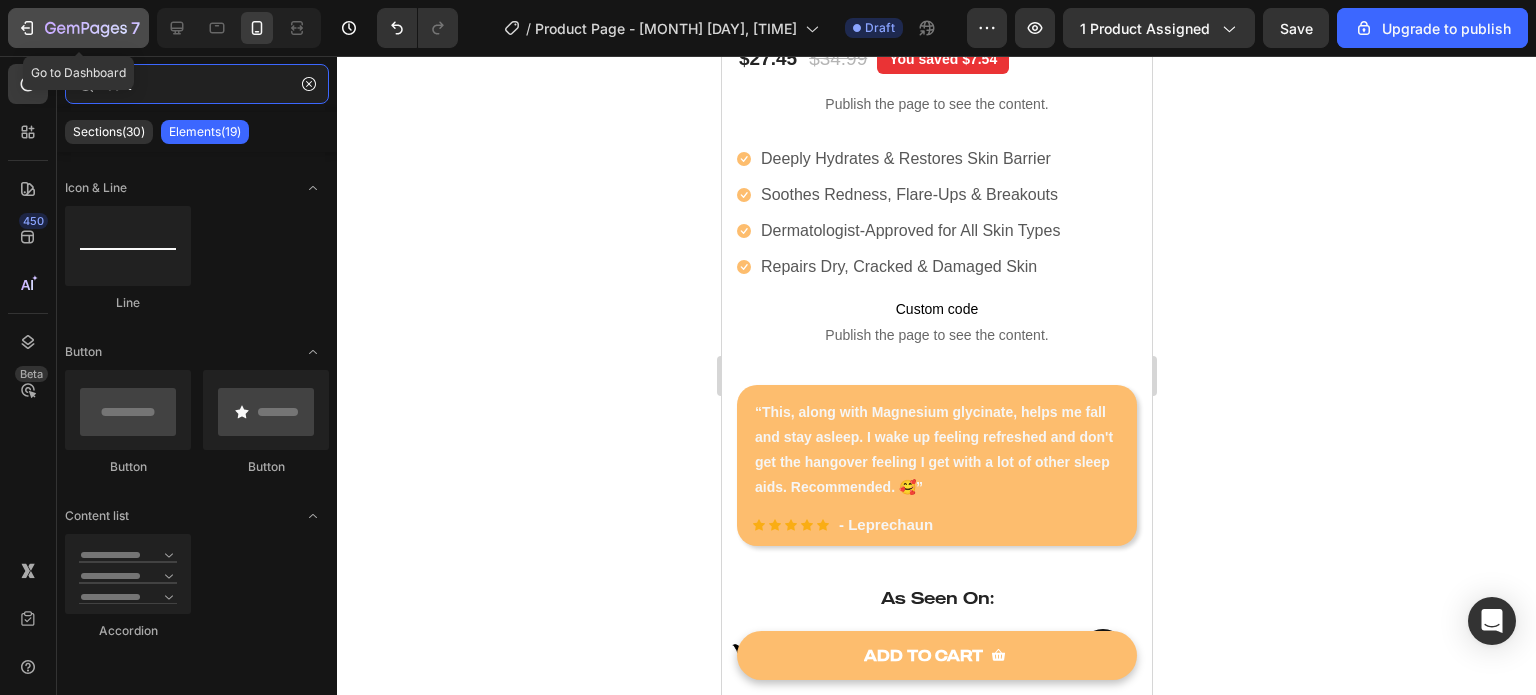 type on "cart" 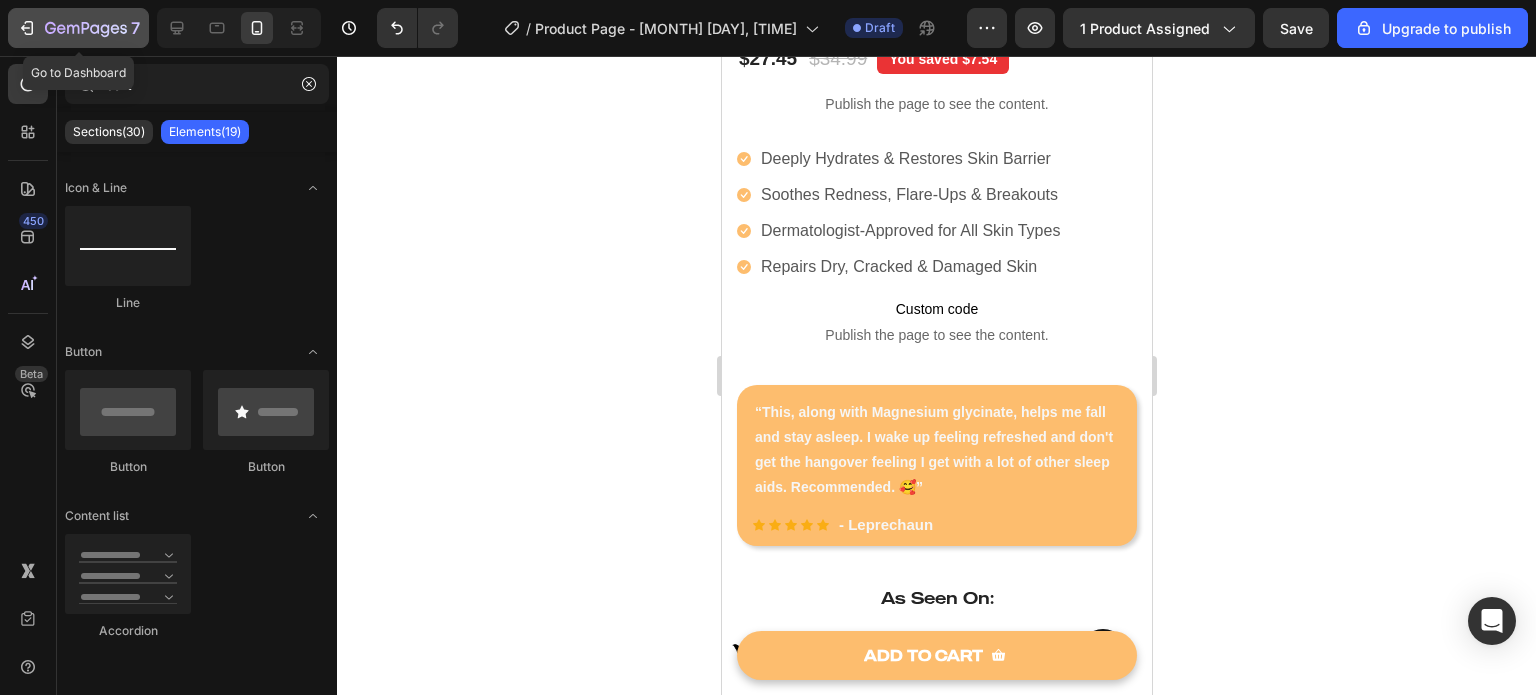 click on "7" 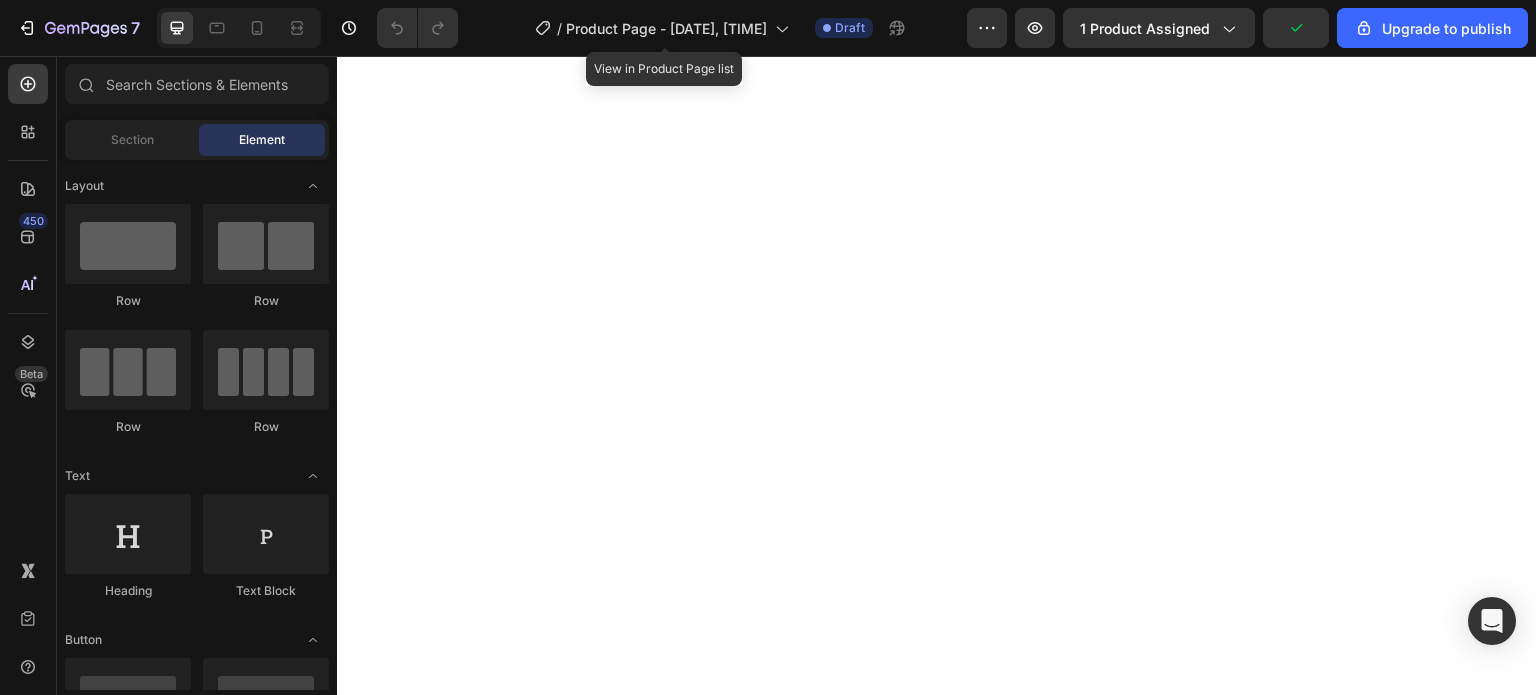 scroll, scrollTop: 0, scrollLeft: 0, axis: both 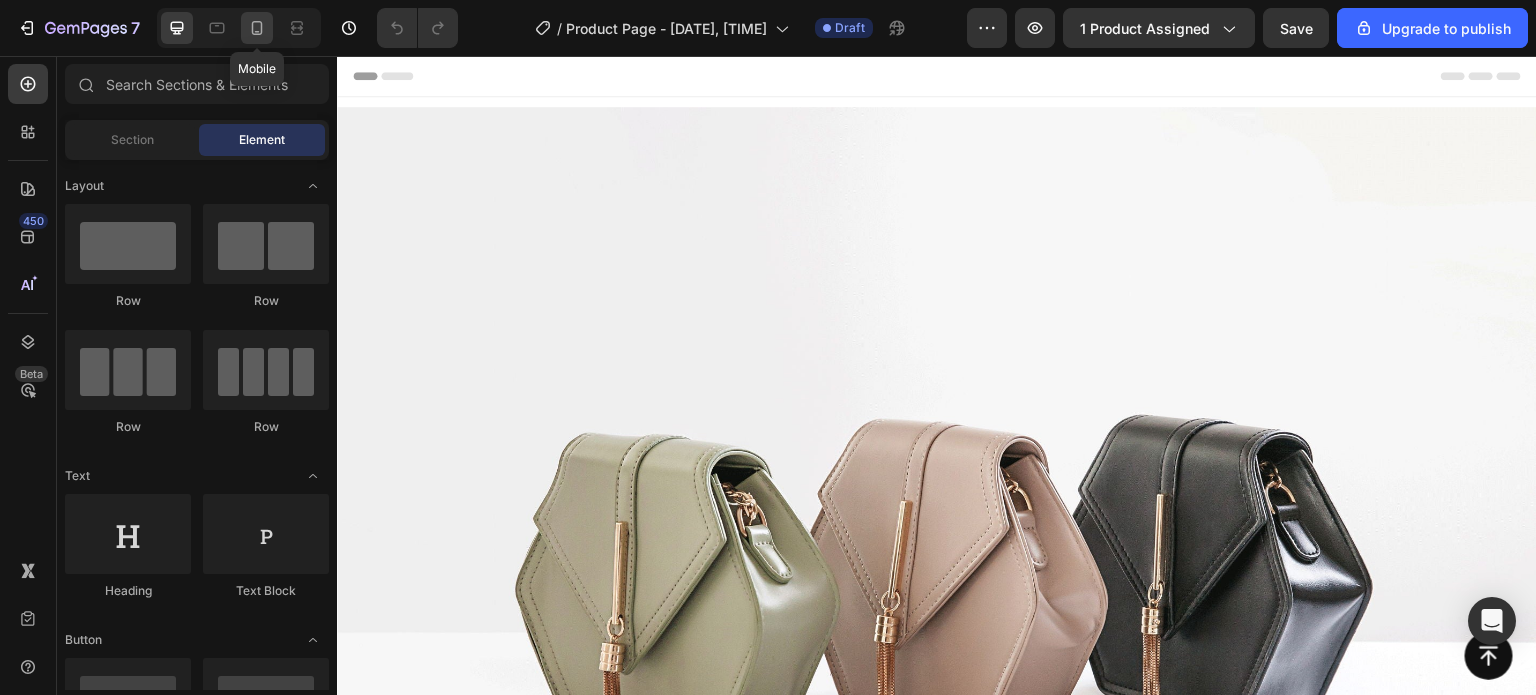 click 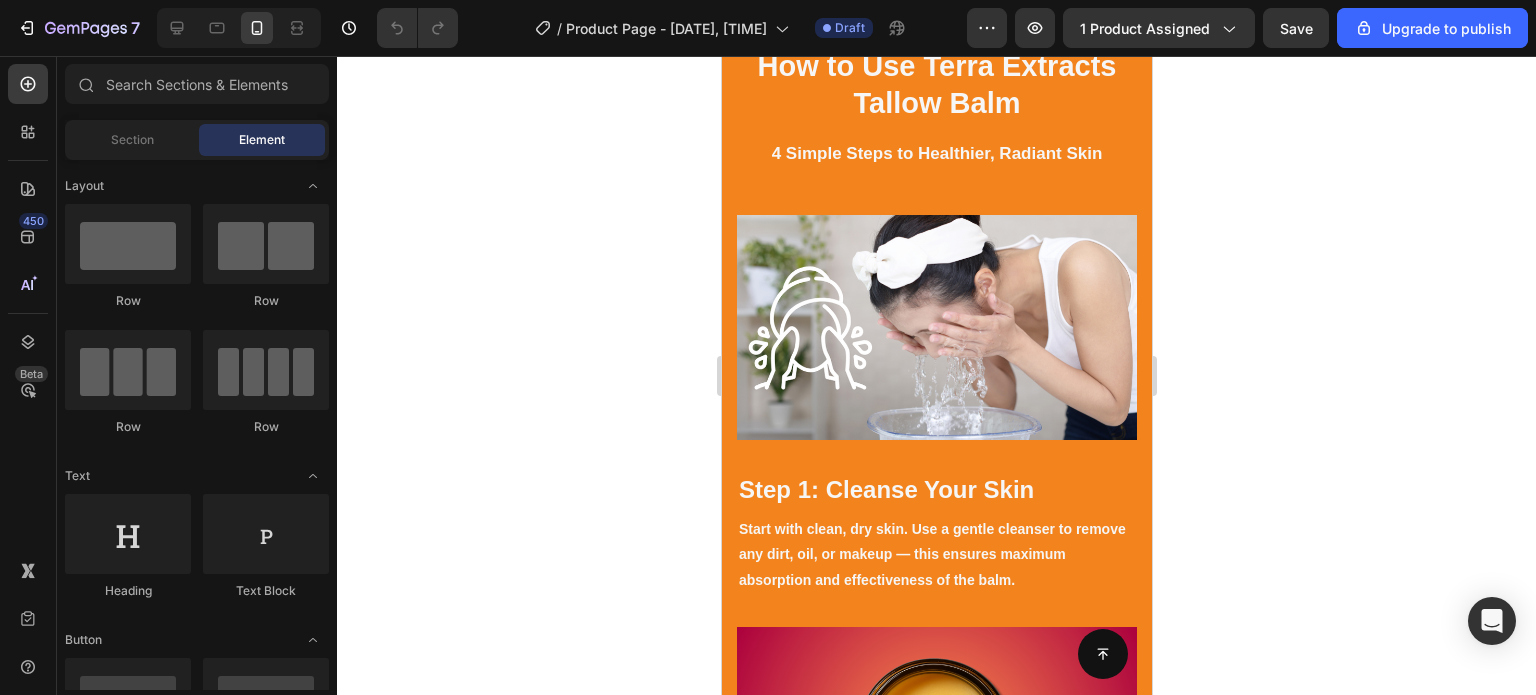 scroll, scrollTop: 3534, scrollLeft: 0, axis: vertical 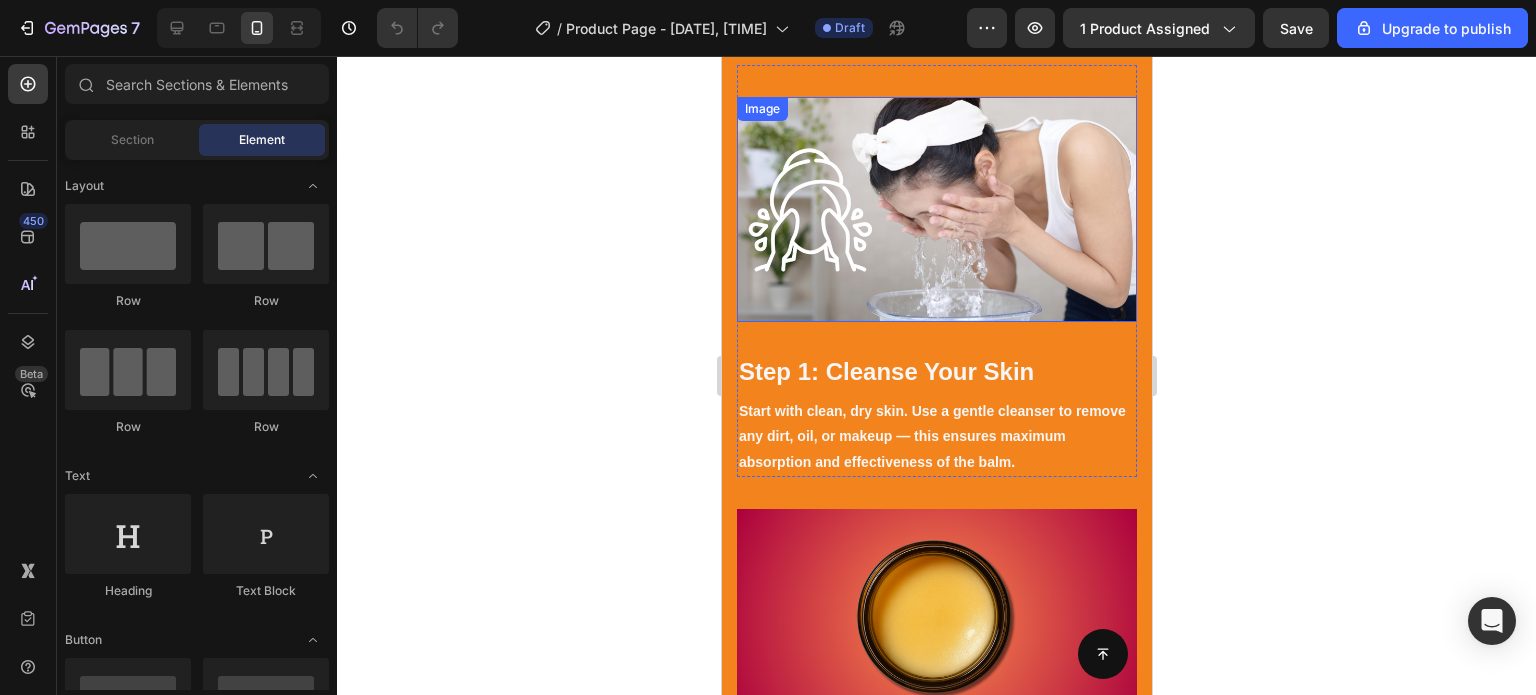 click at bounding box center (936, 209) 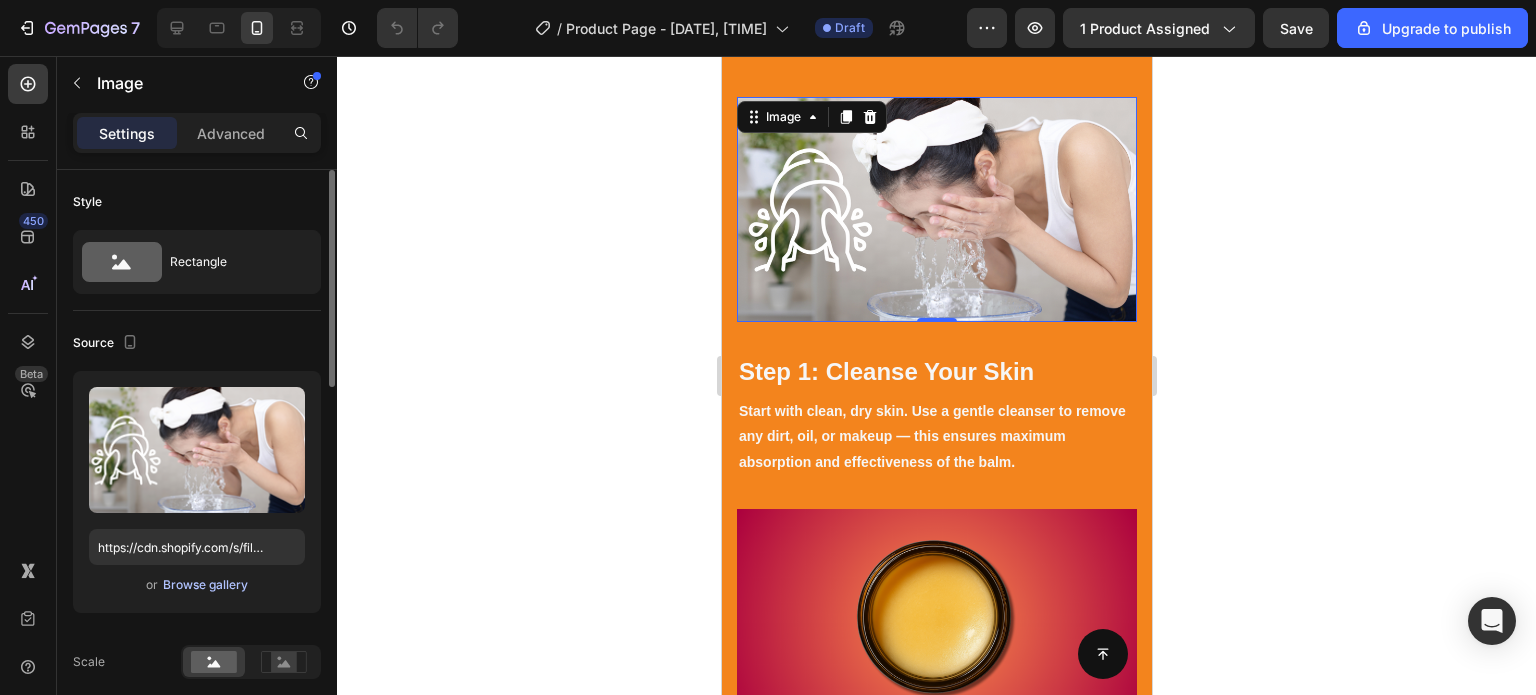 click on "Browse gallery" at bounding box center (205, 585) 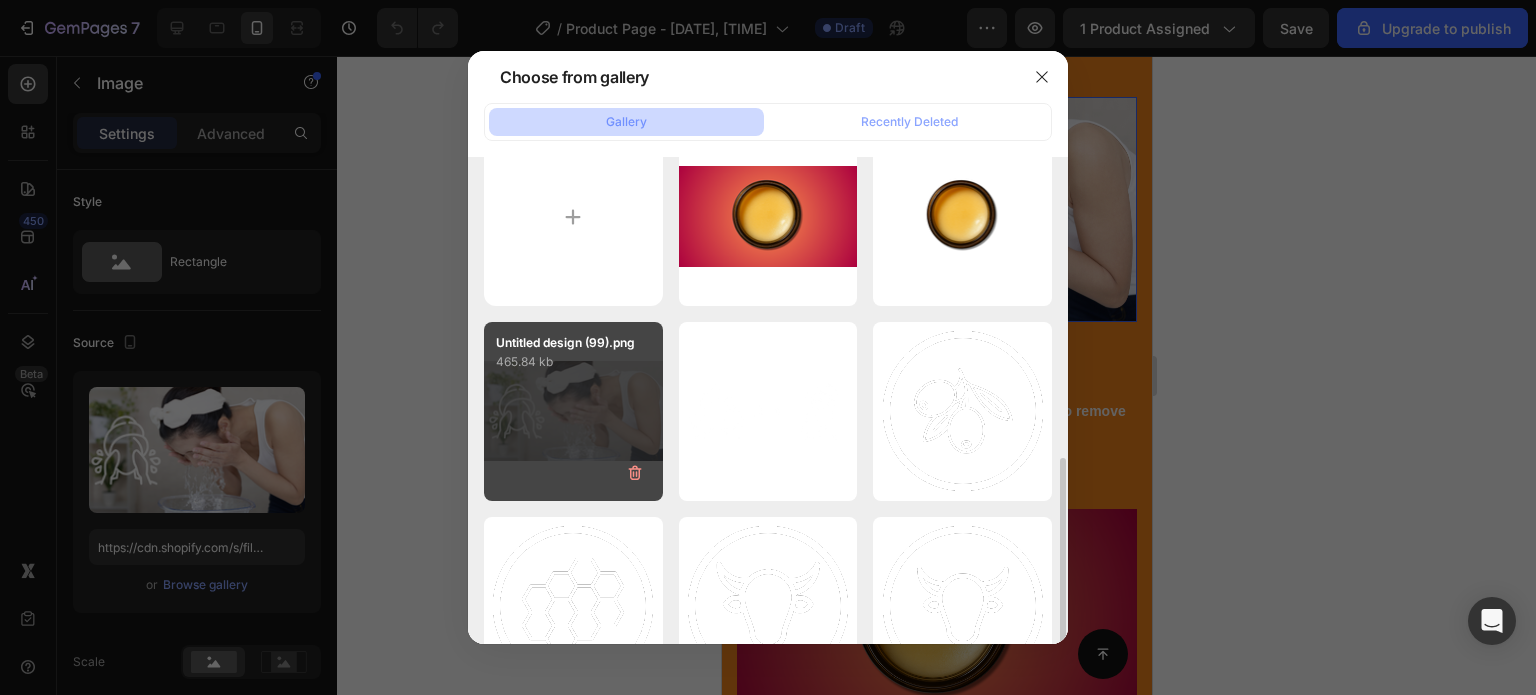 scroll, scrollTop: 44, scrollLeft: 0, axis: vertical 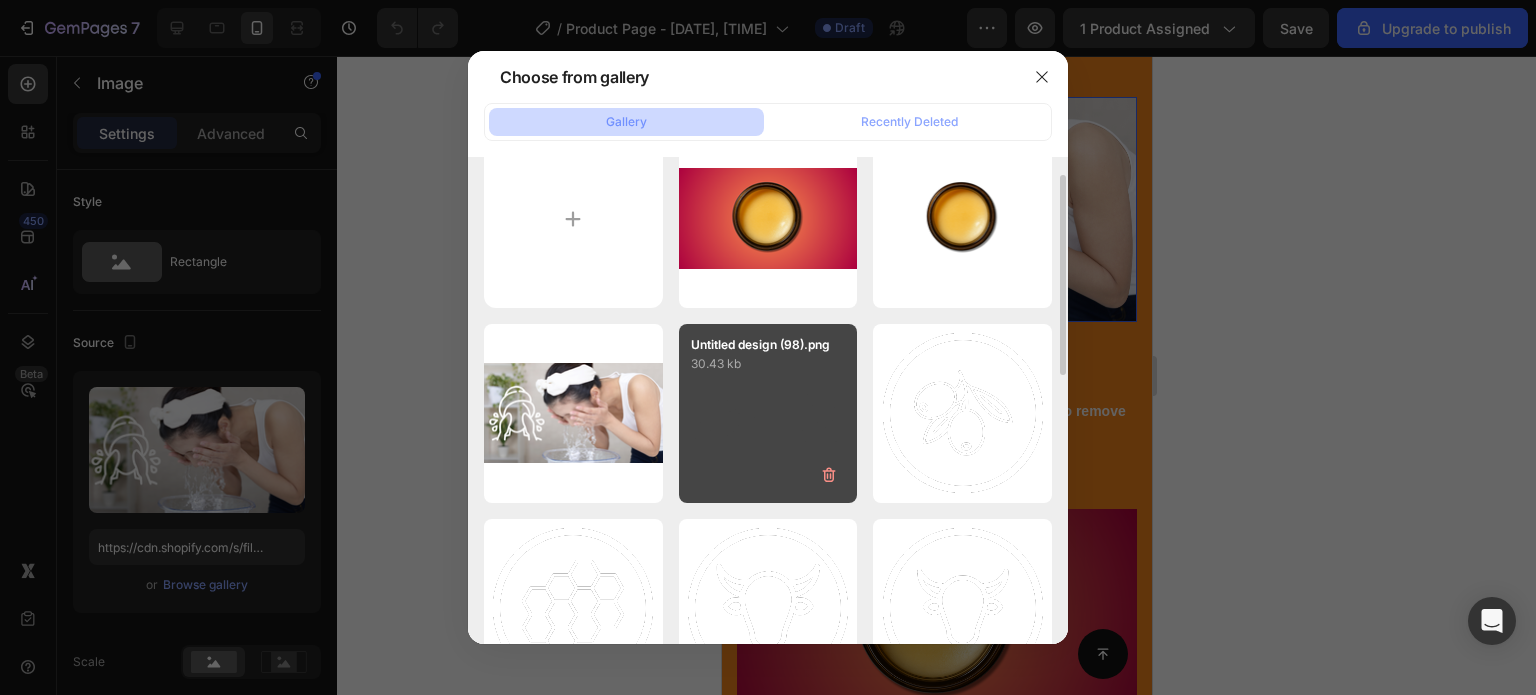 click on "[FILENAME] [SIZE]" at bounding box center [768, 413] 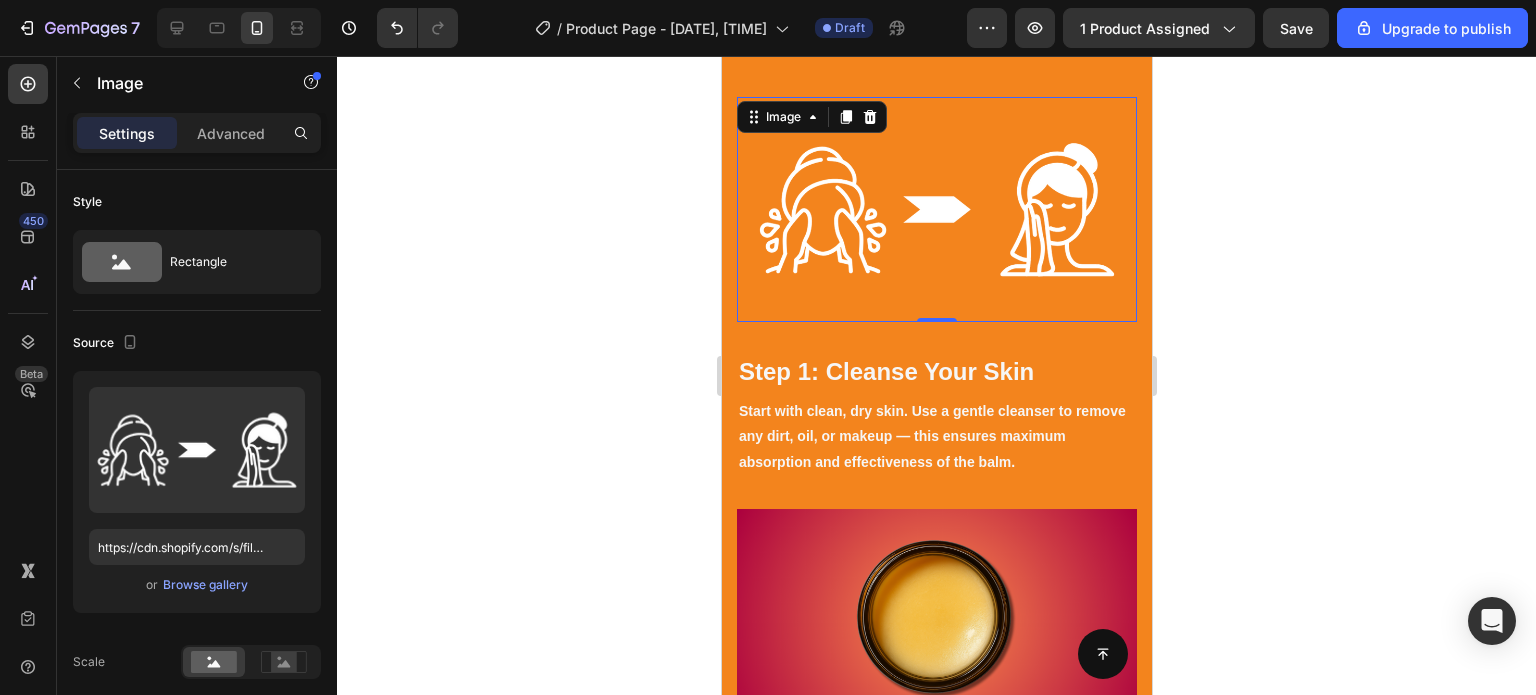 click 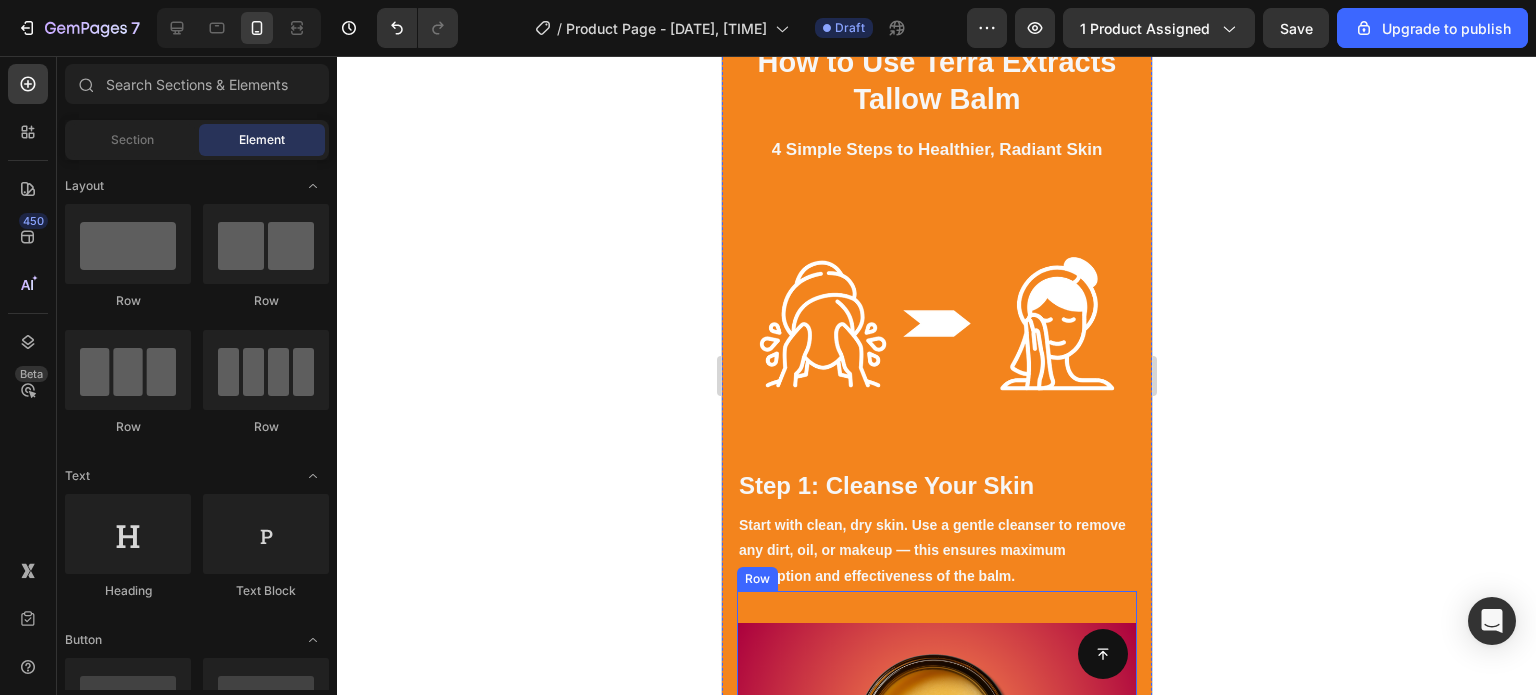 scroll, scrollTop: 3410, scrollLeft: 0, axis: vertical 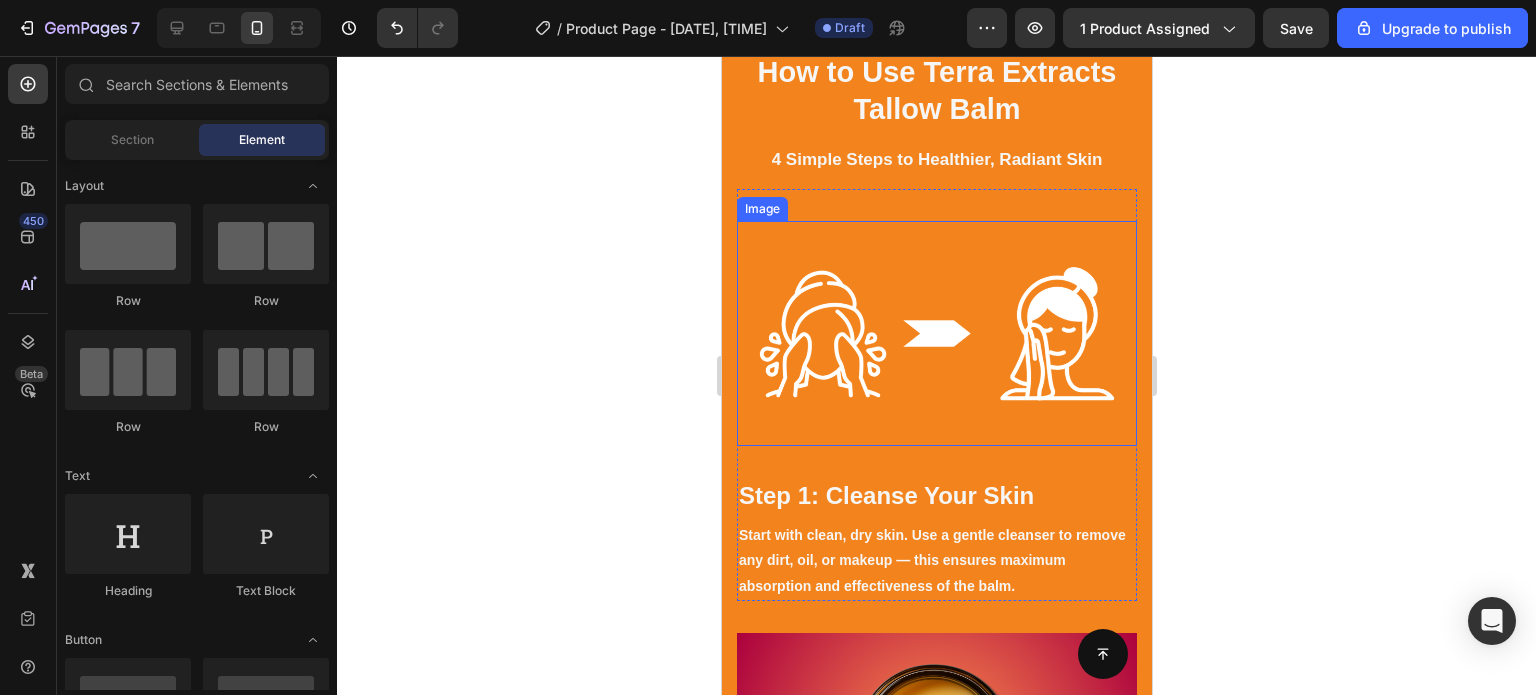 click at bounding box center (936, 333) 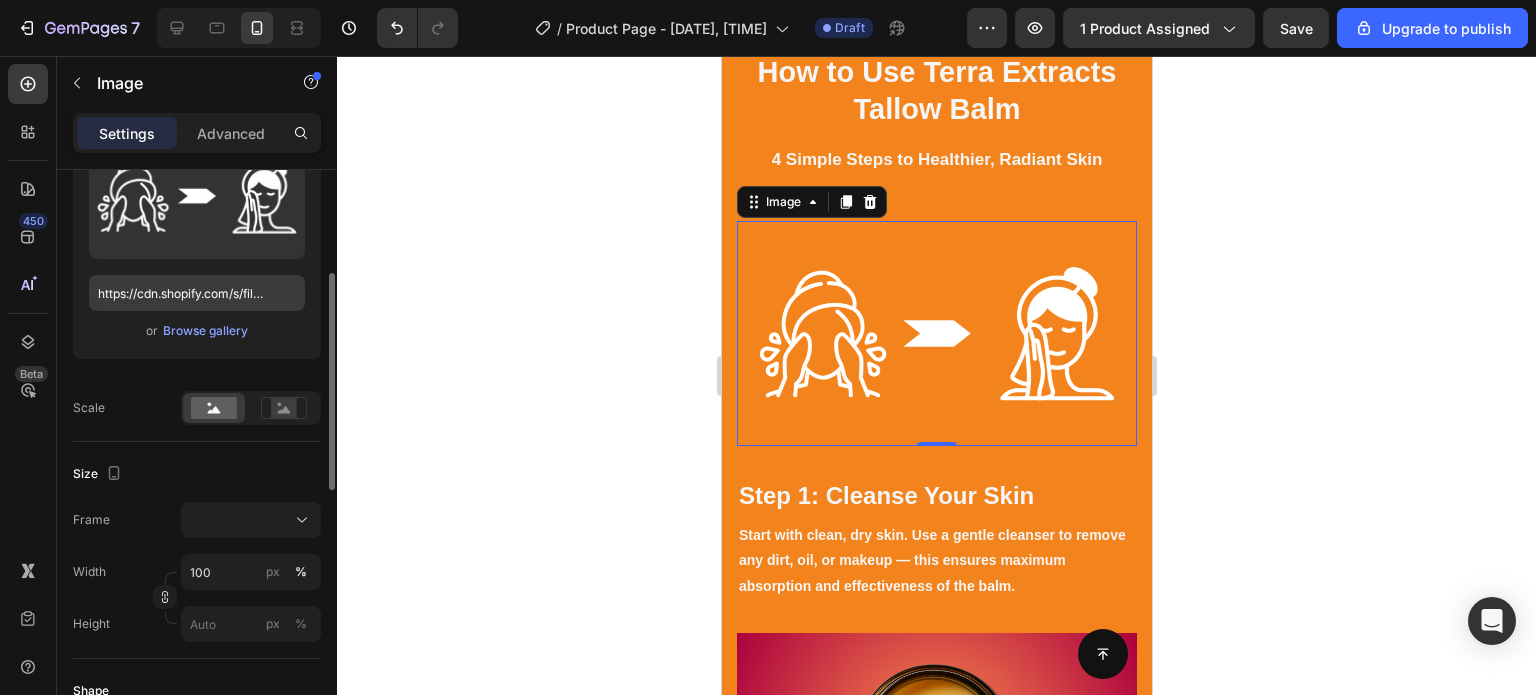 scroll, scrollTop: 253, scrollLeft: 0, axis: vertical 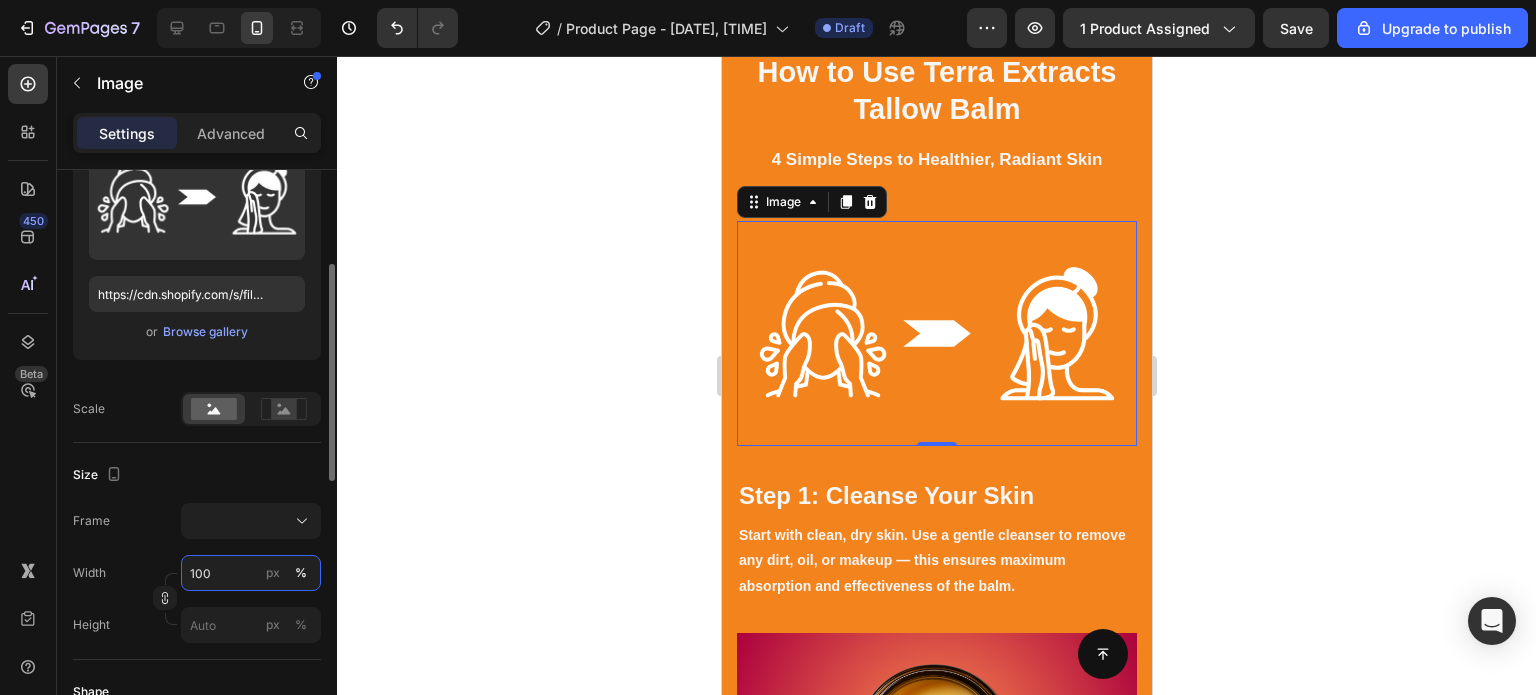 click on "100" at bounding box center [251, 573] 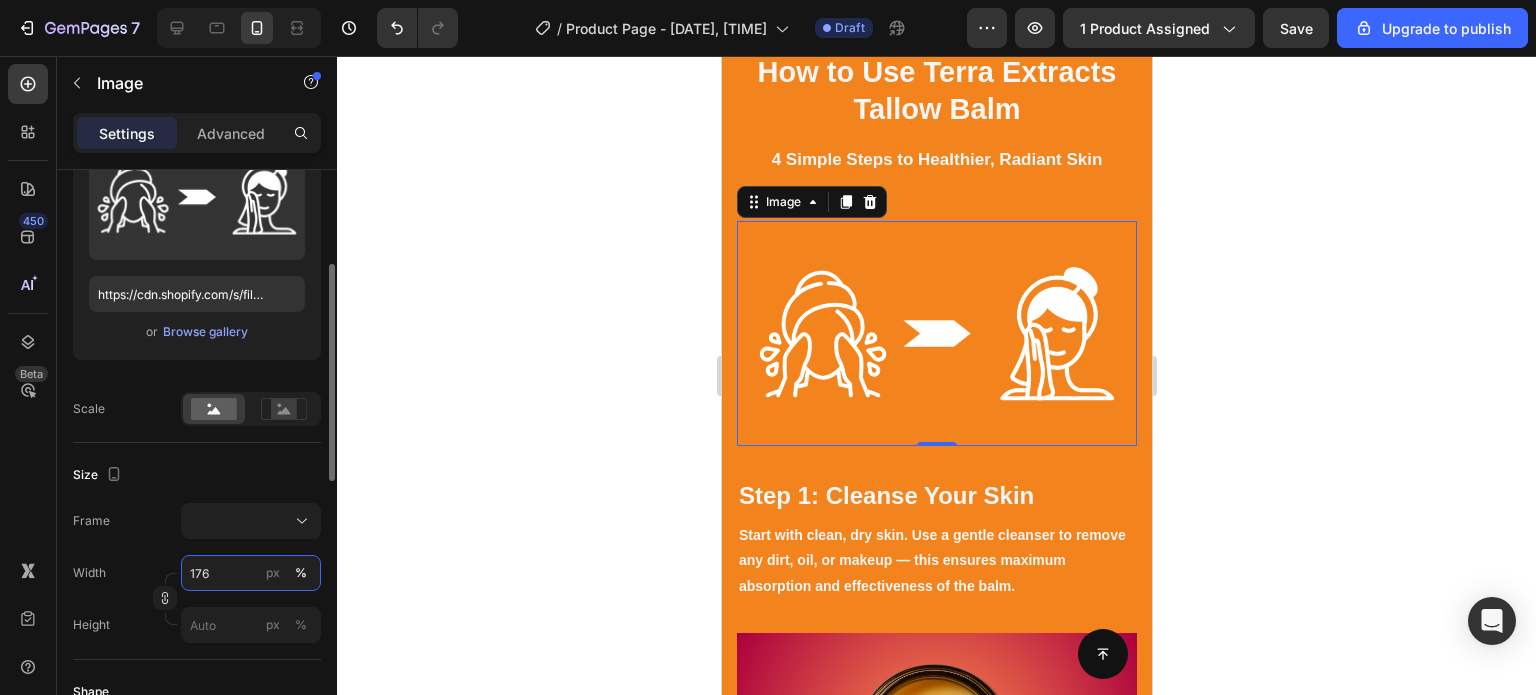 type on "177" 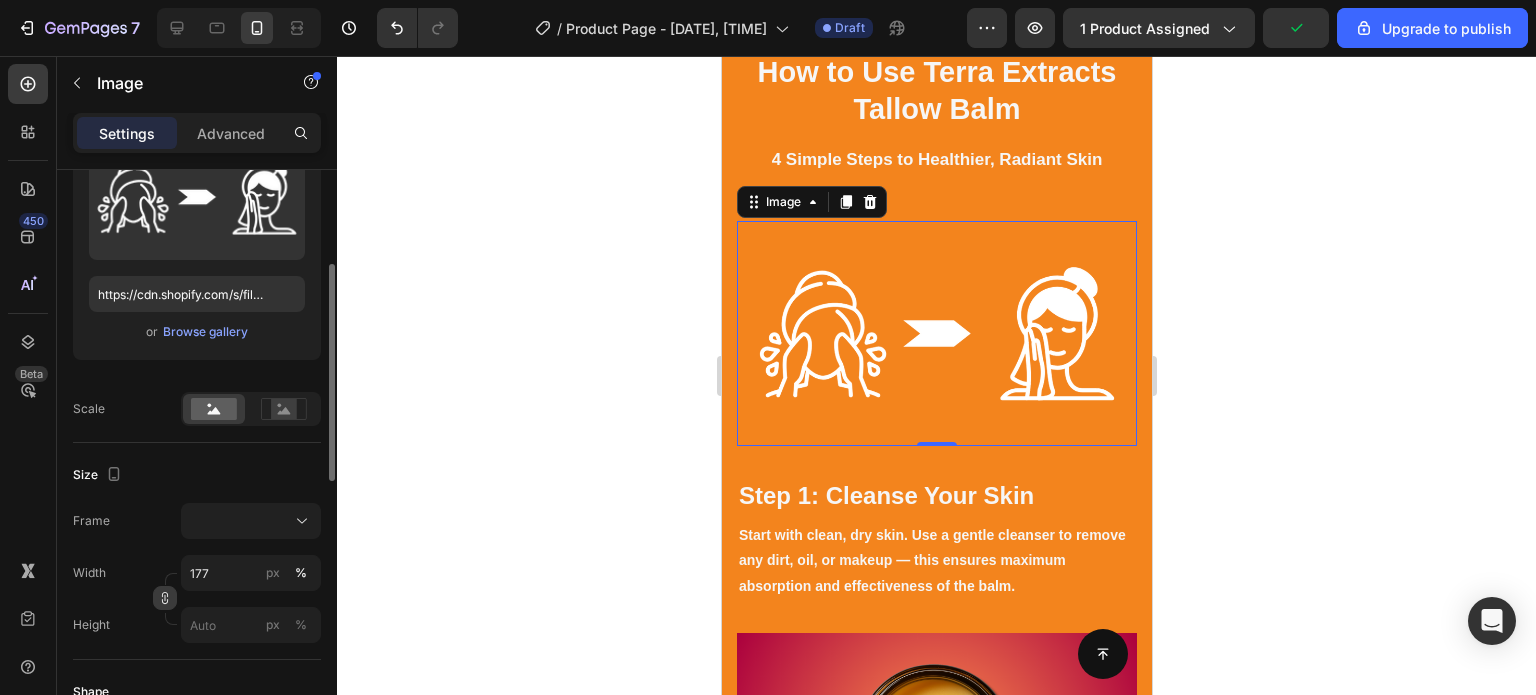 click 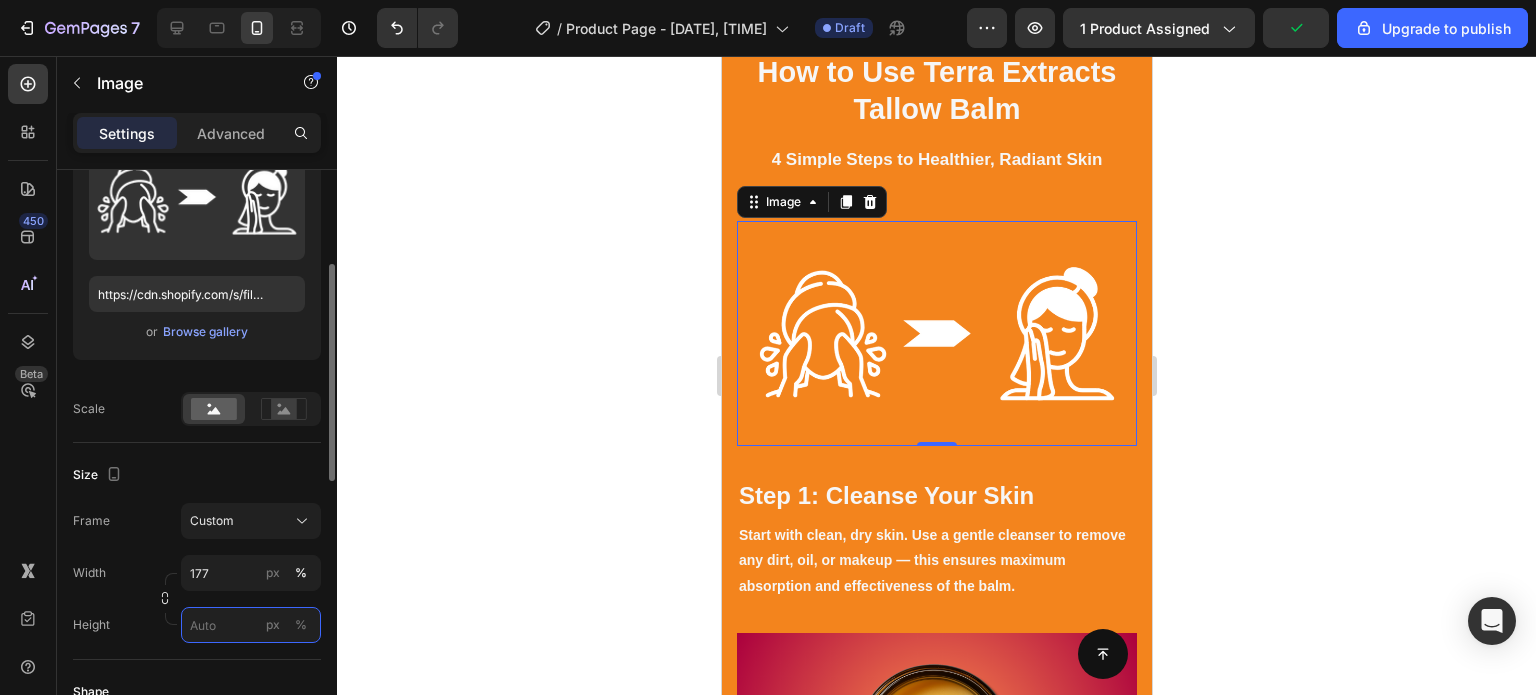 click on "px %" at bounding box center (251, 625) 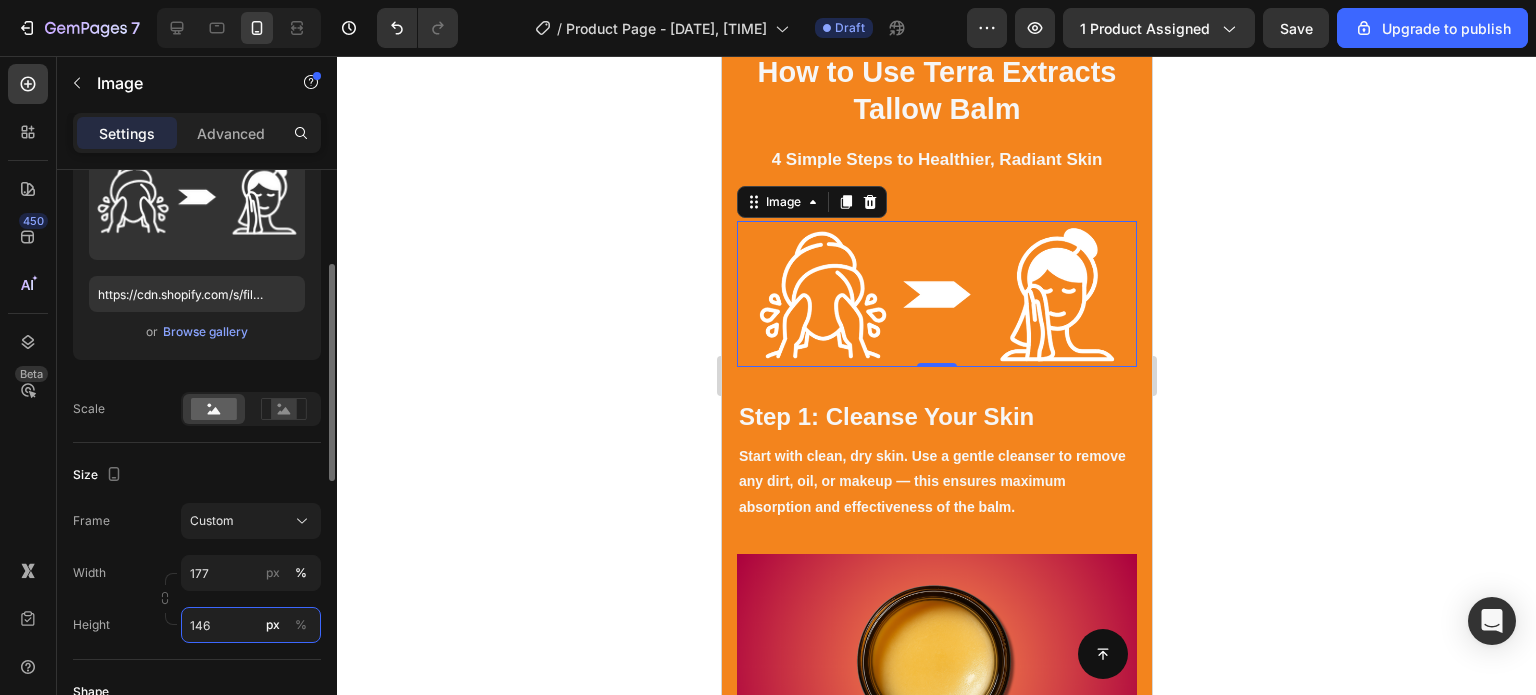 type on "145" 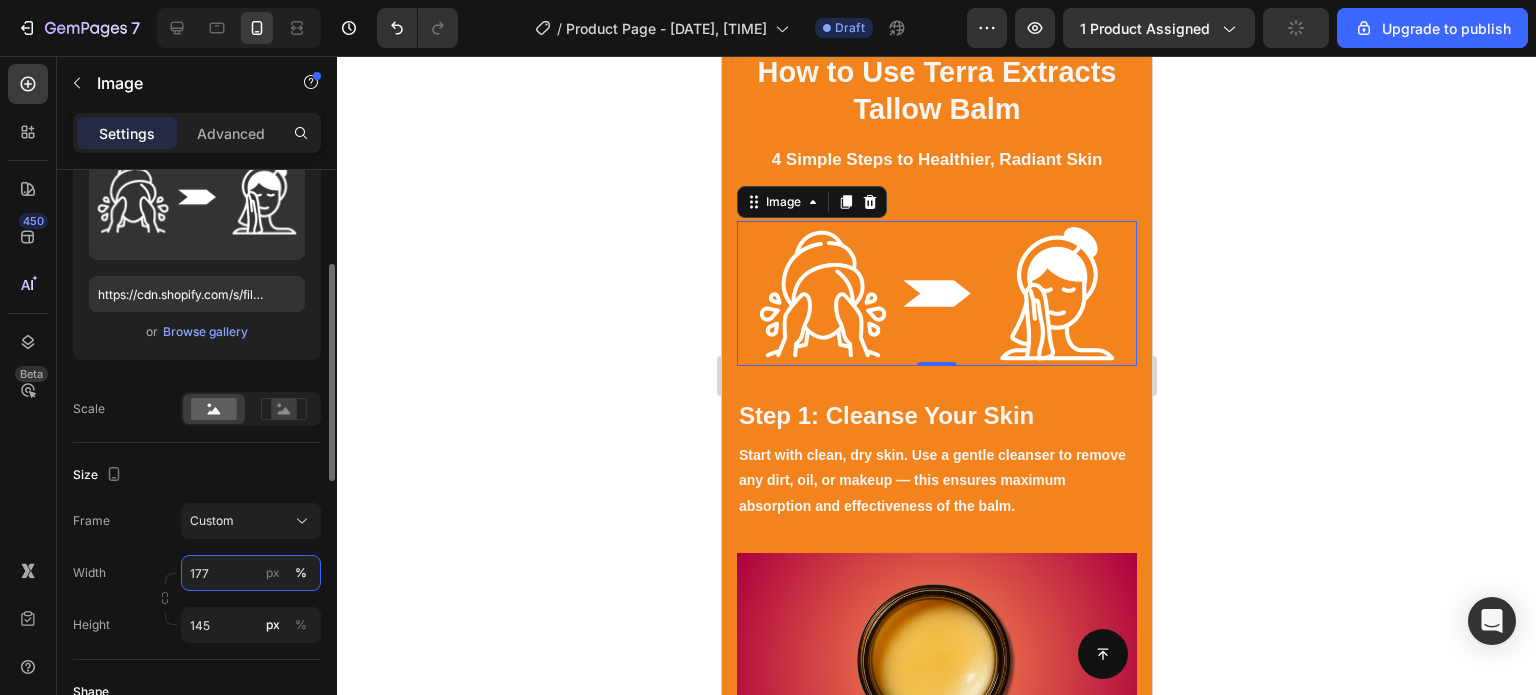 click on "177" at bounding box center (251, 573) 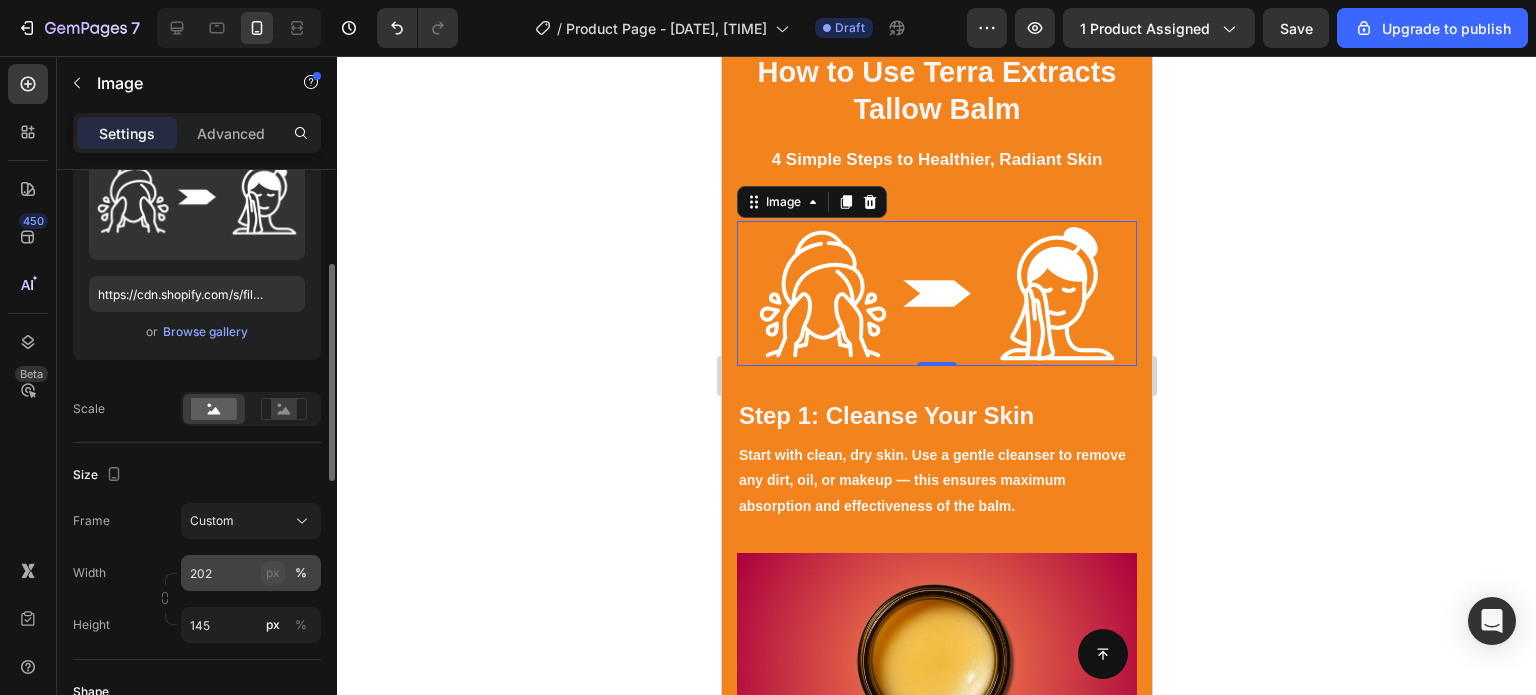 click on "px" at bounding box center (273, 573) 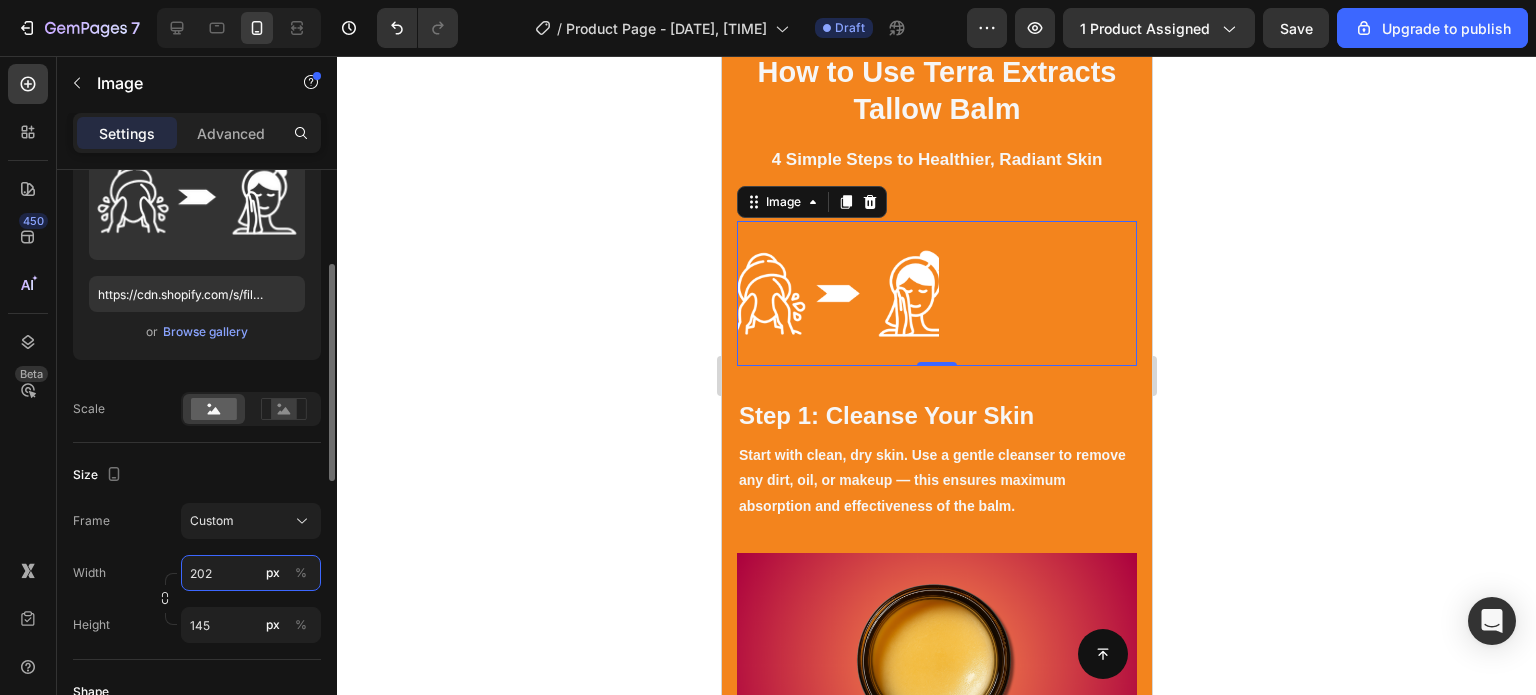 click on "202" at bounding box center (251, 573) 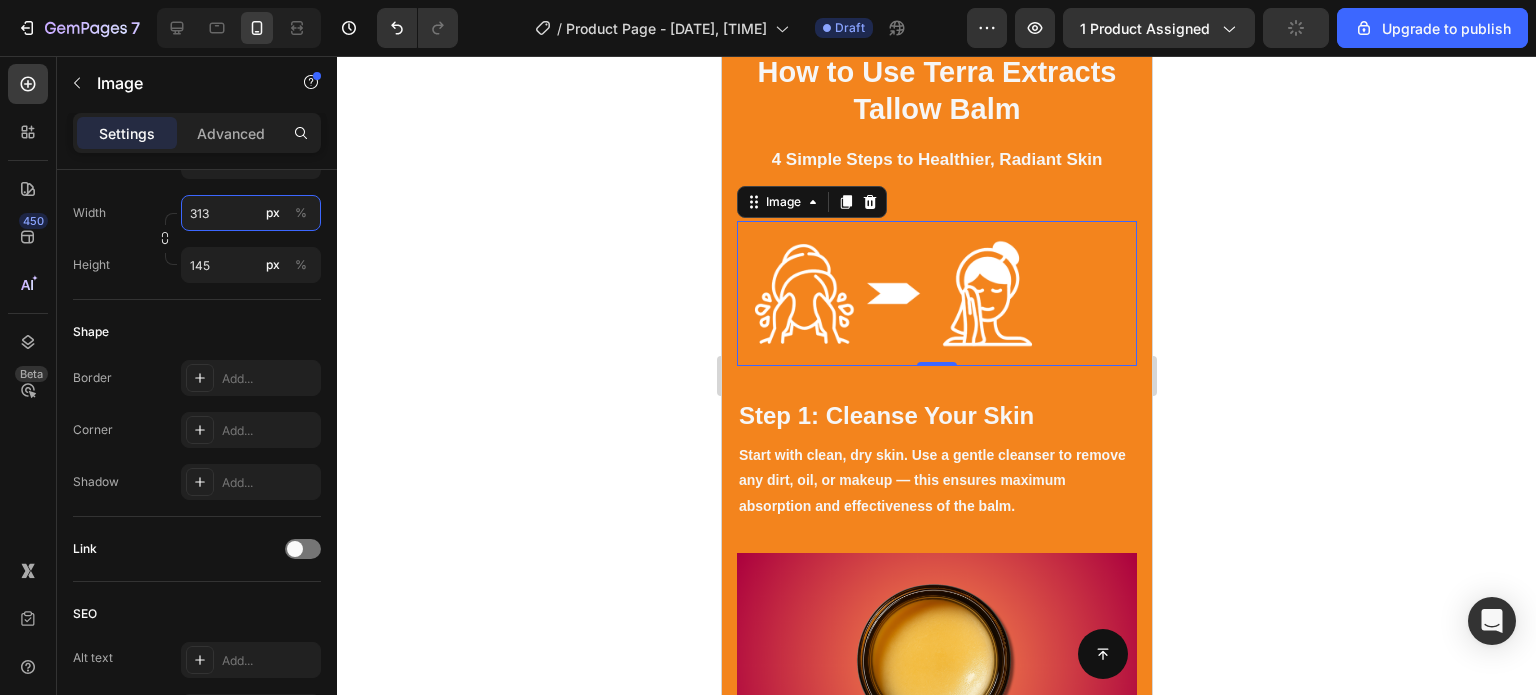 scroll, scrollTop: 976, scrollLeft: 0, axis: vertical 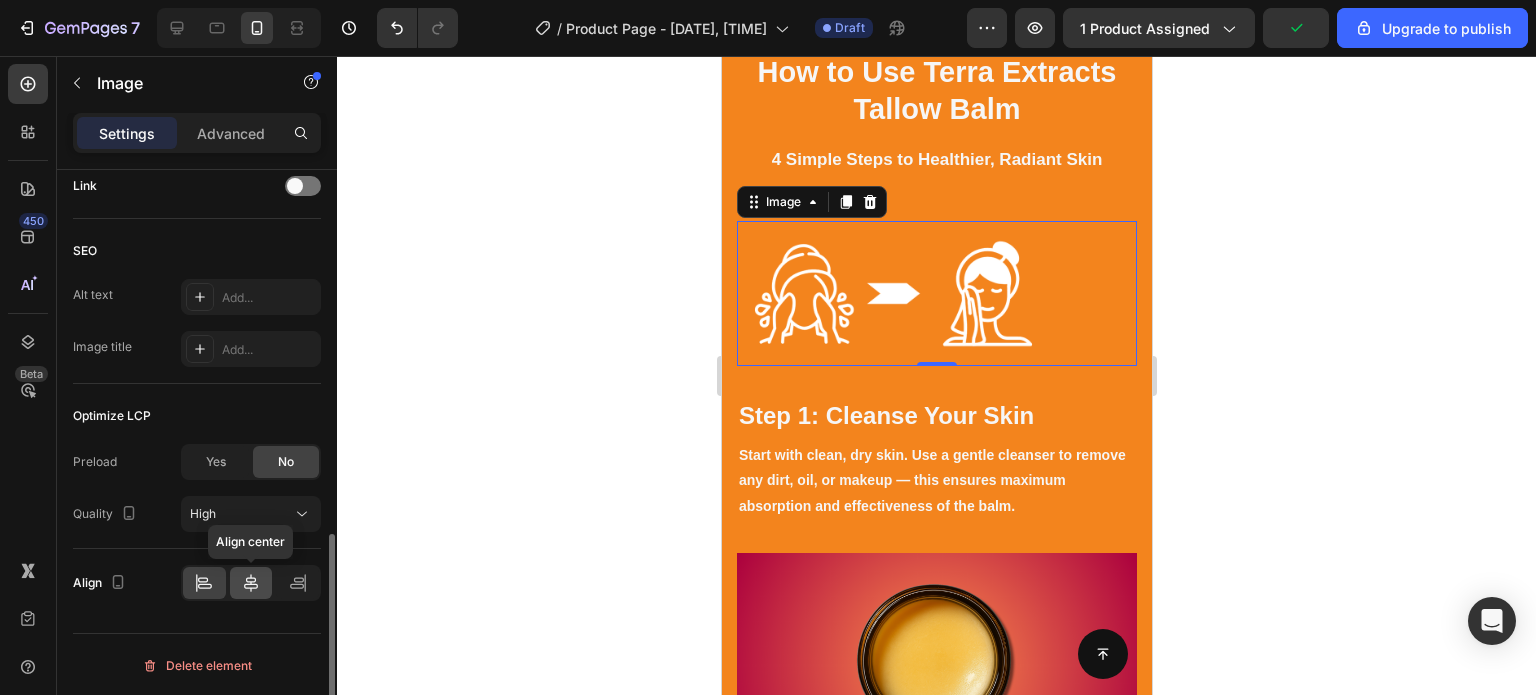 click 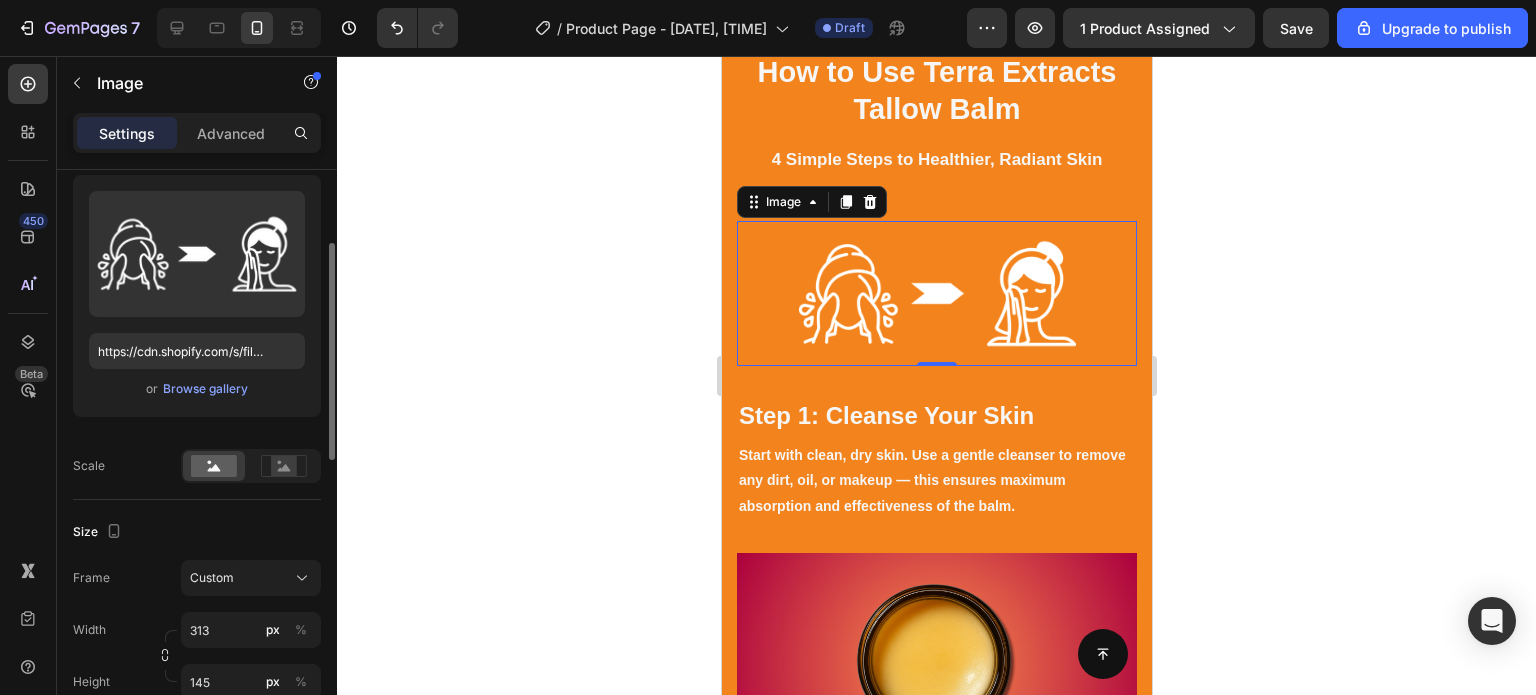 scroll, scrollTop: 203, scrollLeft: 0, axis: vertical 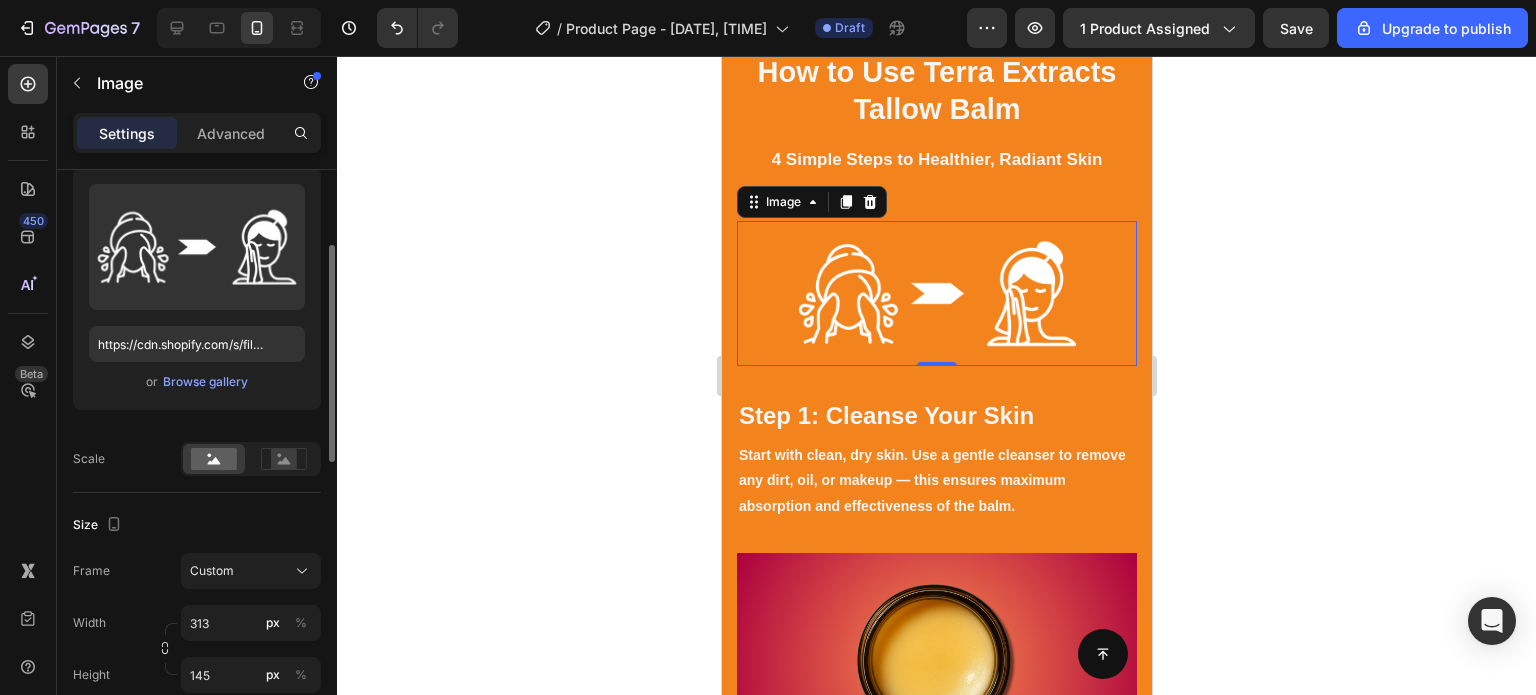 click on "Width 313 px % Height 145 px %" at bounding box center (197, 649) 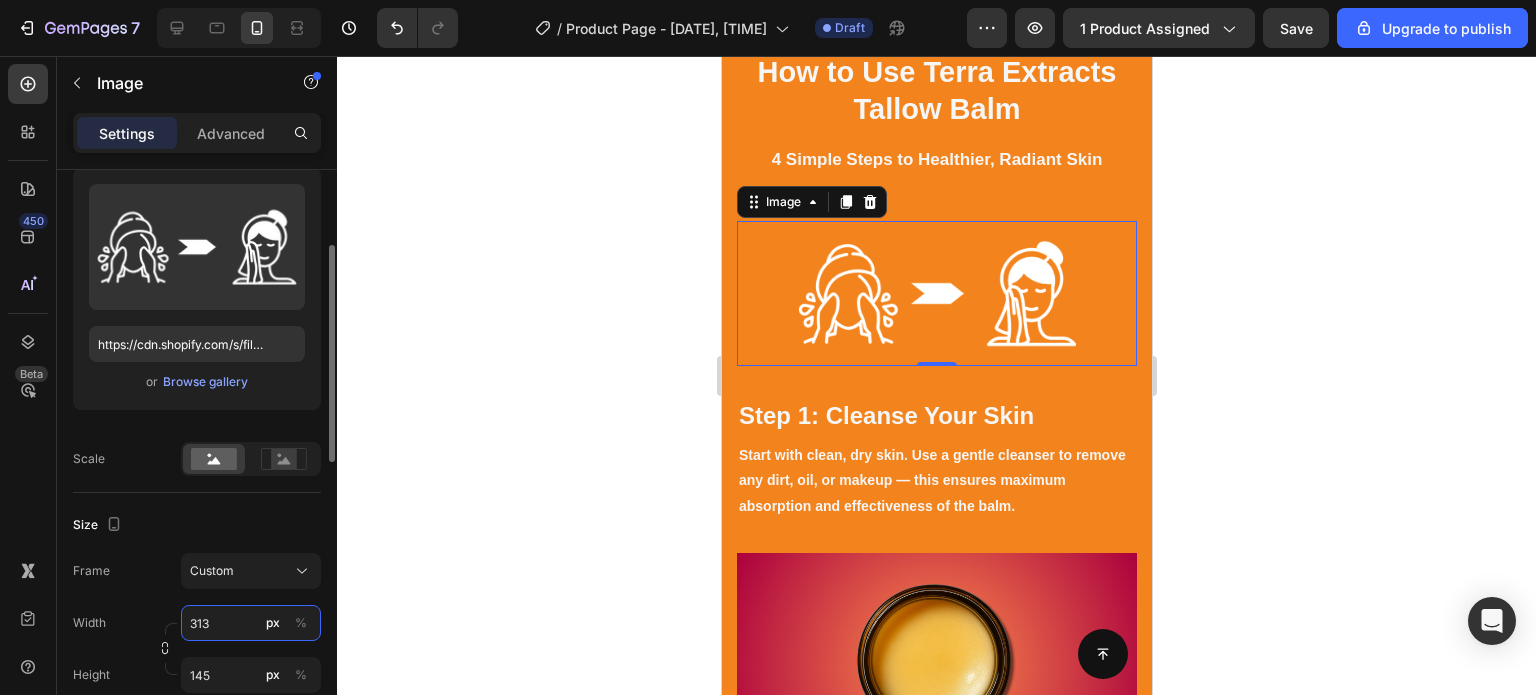 click on "313" at bounding box center [251, 623] 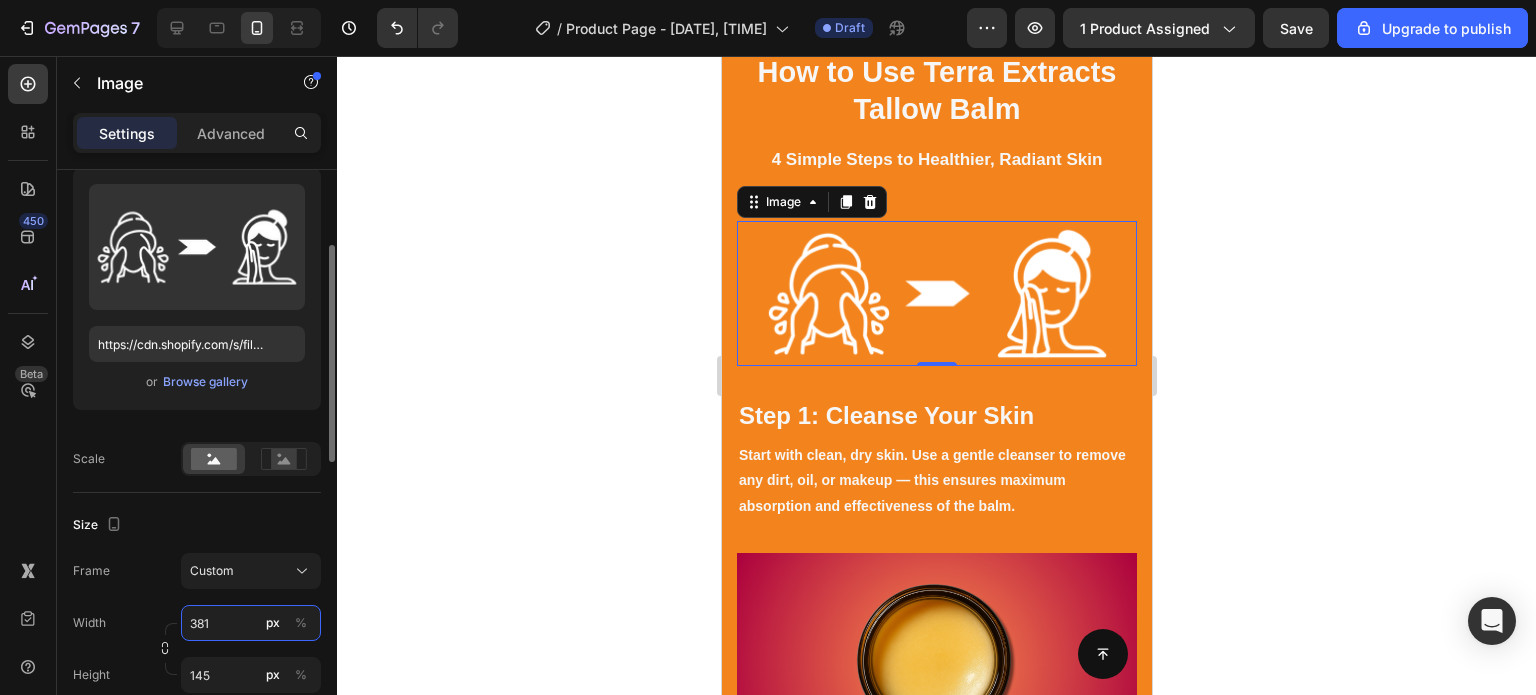 type on "380" 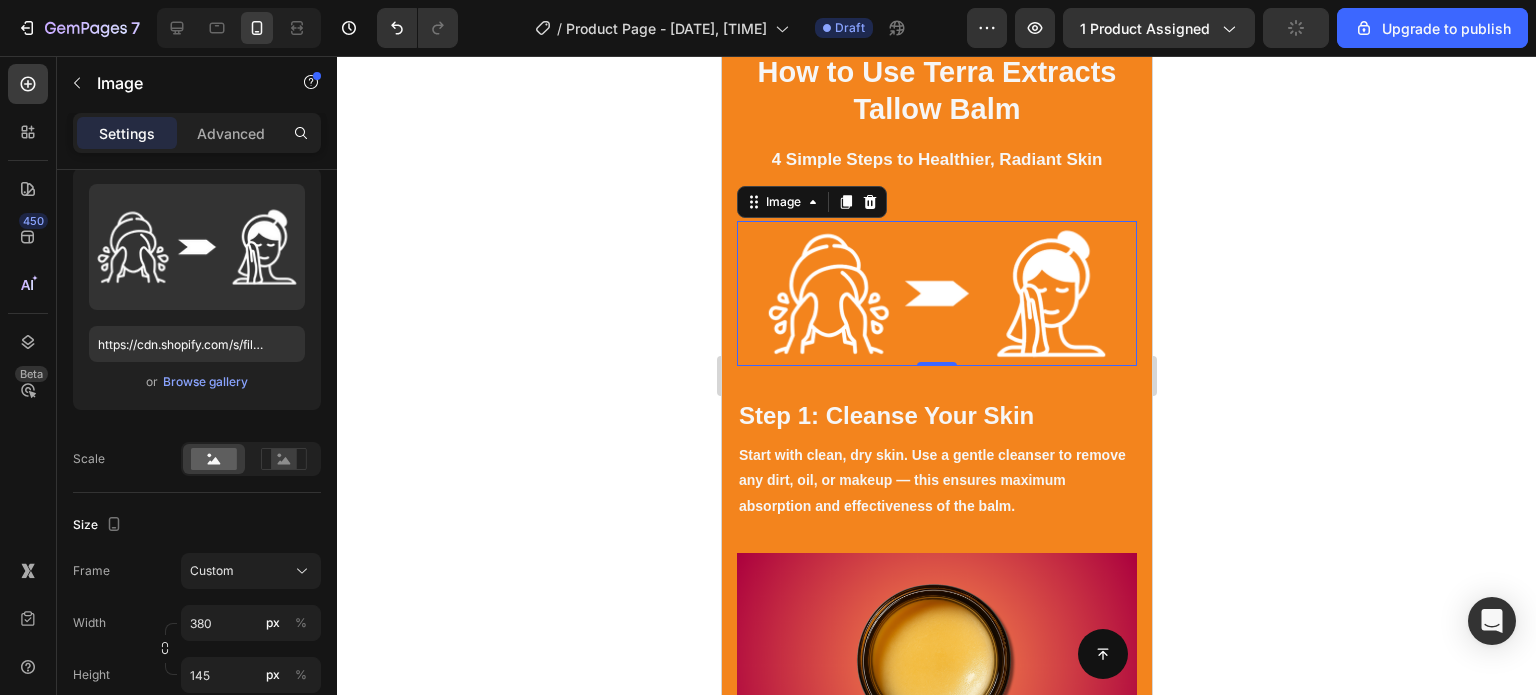 click 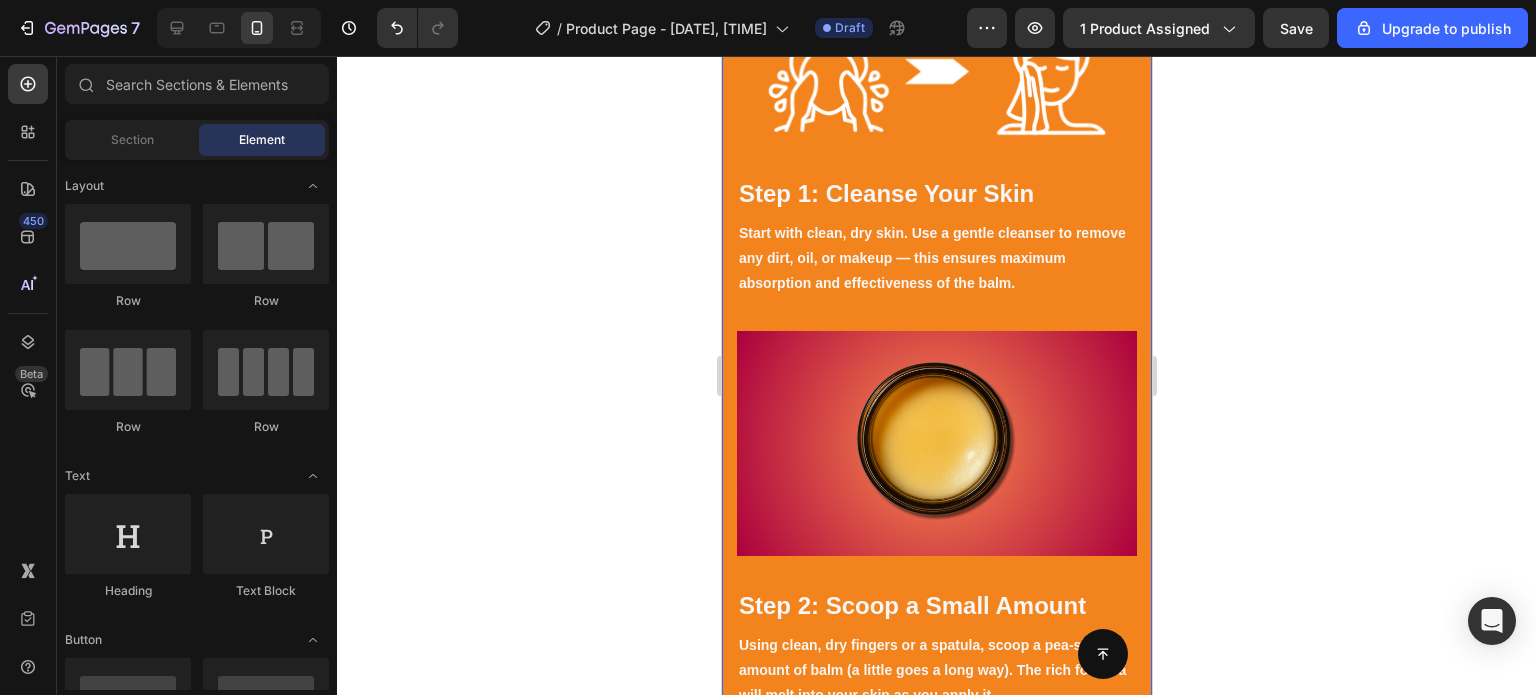 scroll, scrollTop: 3432, scrollLeft: 0, axis: vertical 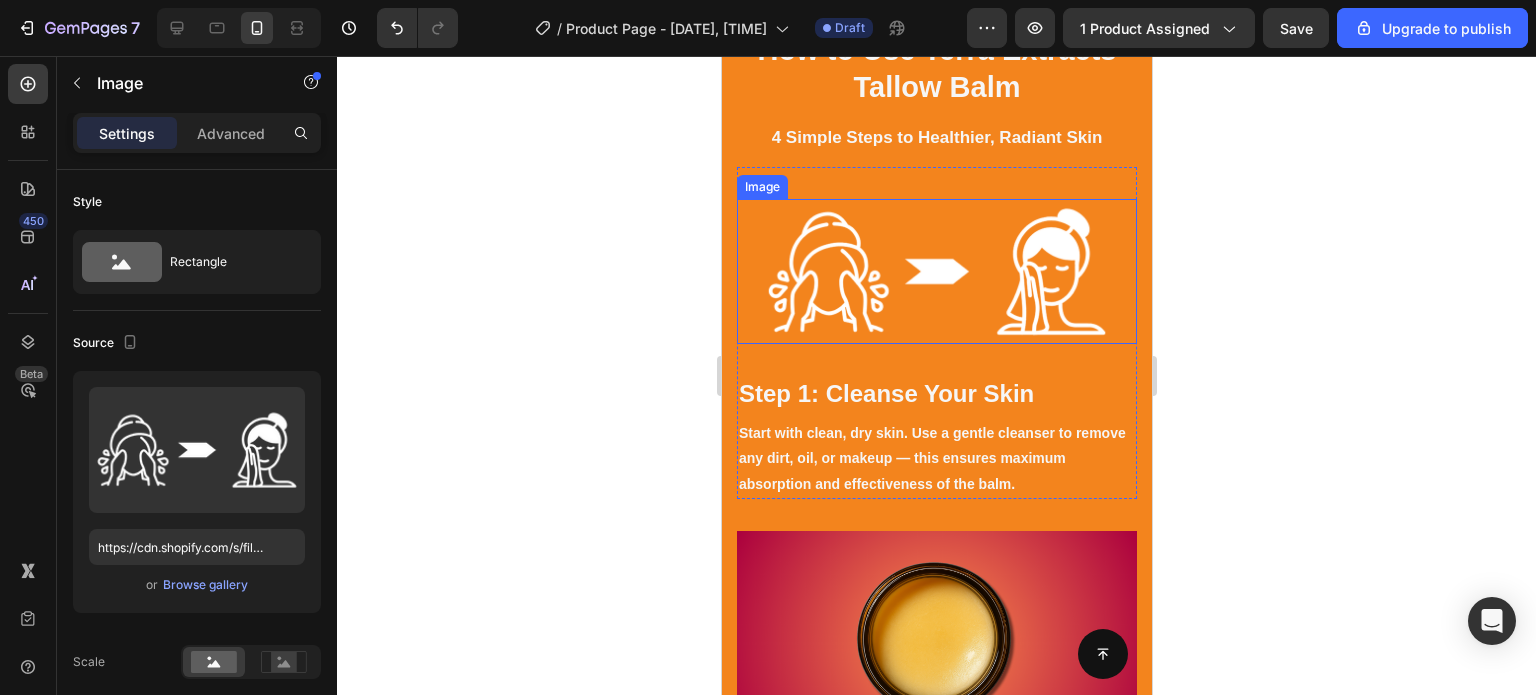 click at bounding box center (936, 271) 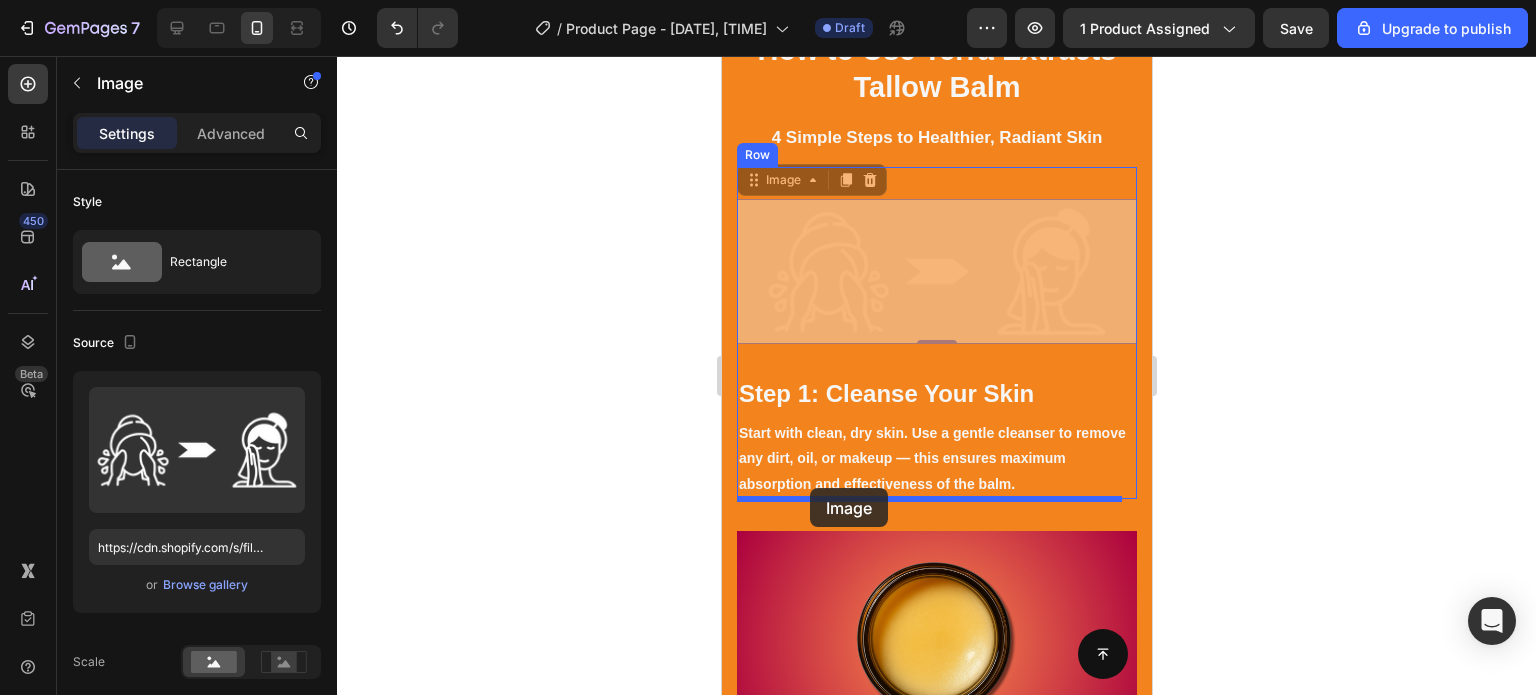 drag, startPoint x: 754, startPoint y: 187, endPoint x: 809, endPoint y: 488, distance: 305.98367 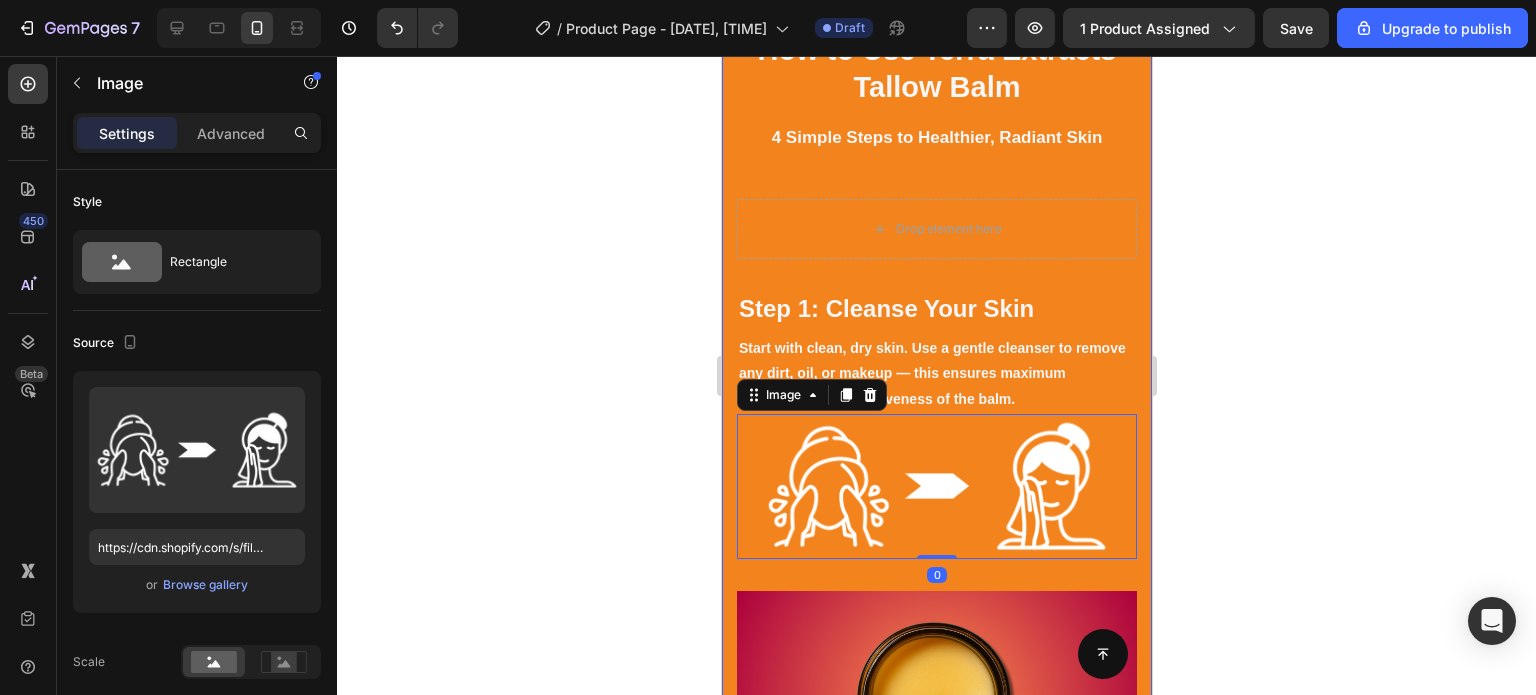 click 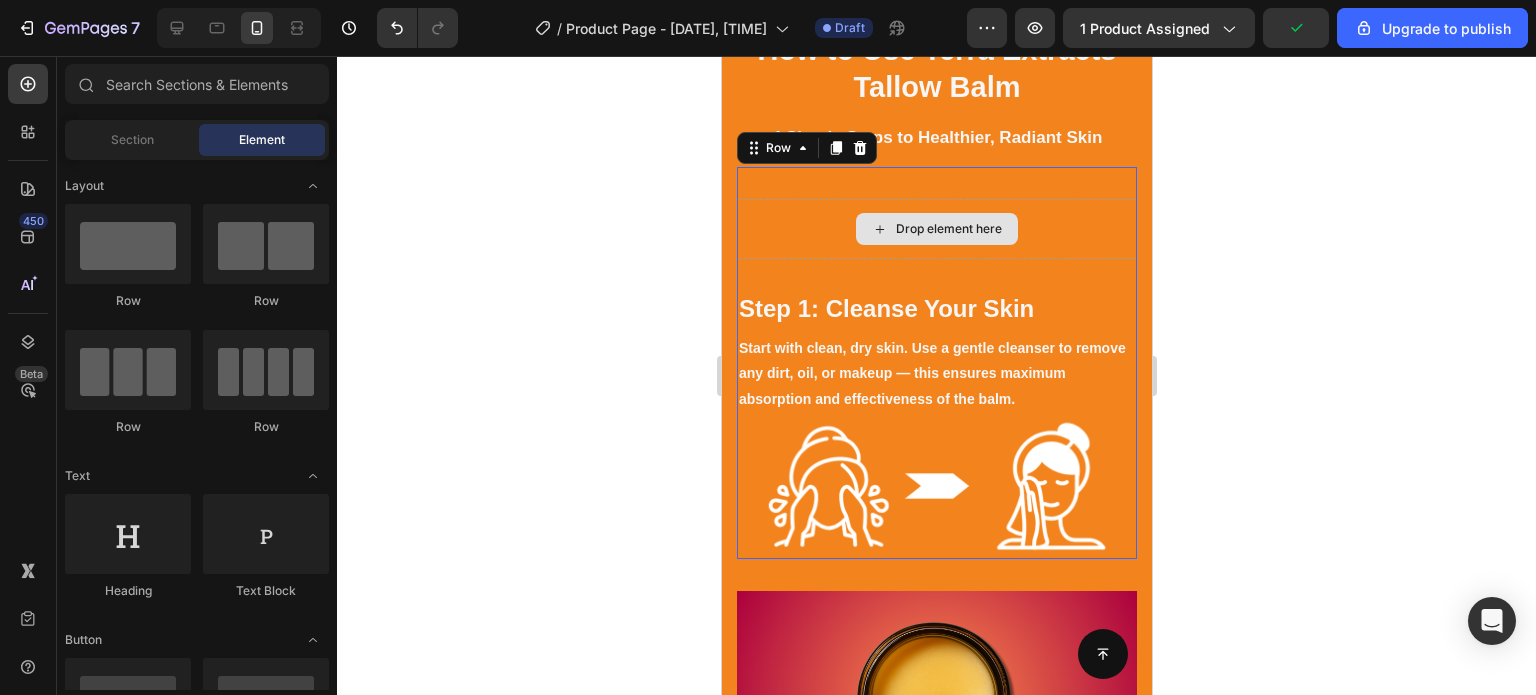 click on "Drop element here" at bounding box center [936, 229] 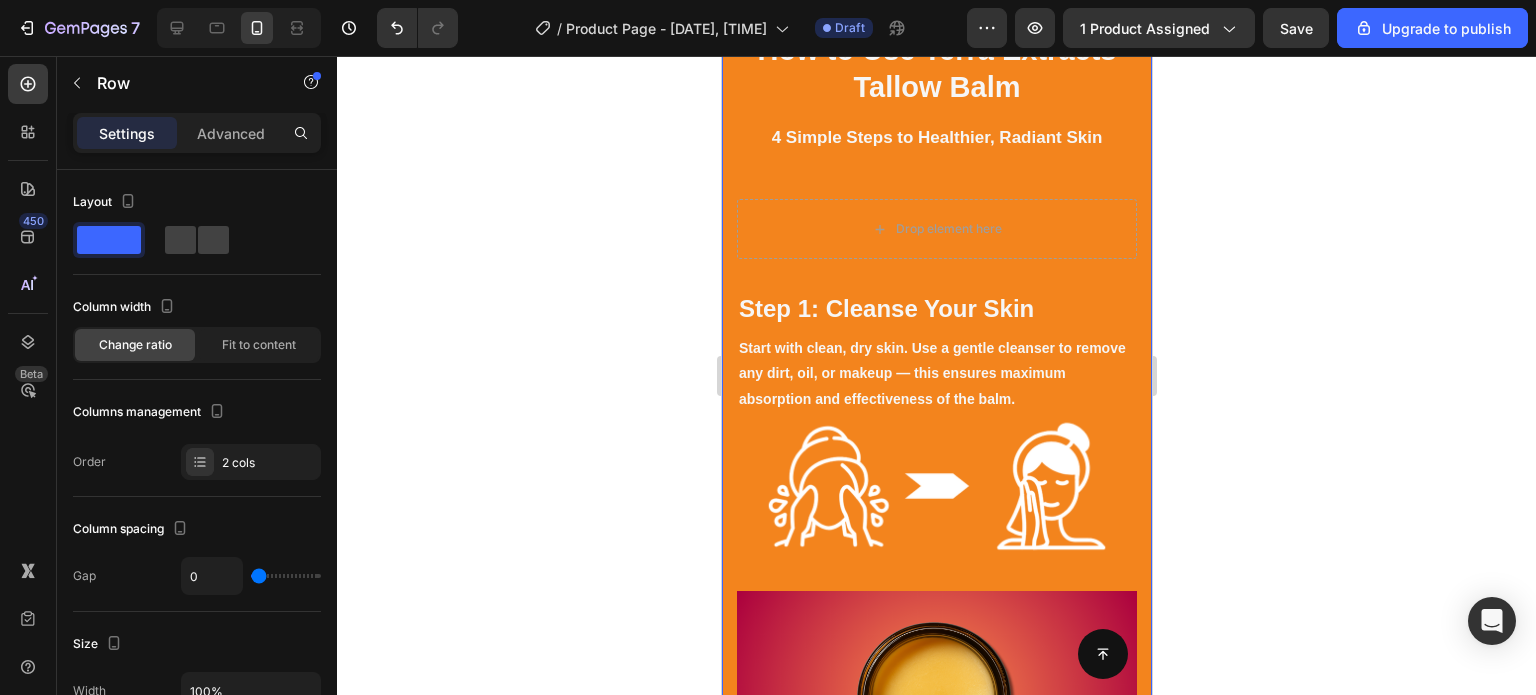 click on "How to Use Terra Extracts Tallow Balm Heading 4 Simple Steps to Healthier, Radiant Skin Text block Row Row
Drop element here Step 1: Cleanse Your Skin Heading Start with clean, dry skin. Use a gentle cleanser to remove any dirt, oil, or makeup — this ensures maximum absorption and effectiveness of the balm. Text block Image Row Step 2: Scoop a Small Amount Heading Using clean, dry fingers or a spatula, scoop a pea-sized amount of balm (a little goes a long way). The rich formula will melt into your skin as you apply it. Text block Image Row Image Step 3: Warm & Apply Heading Rub the balm between your fingertips to soften it, then gently massage it into your skin using upward, circular motions. Focus on dry, irritated, or problem-prone areas — face, hands, body, or even lips. Text block Row Step 4: Let It Absorb Heading Text block Image Row Section 7   You can create reusable sections Create Theme Section AI Content Write with GemAI What would you like to describe here? Tone and Voice" at bounding box center [936, 842] 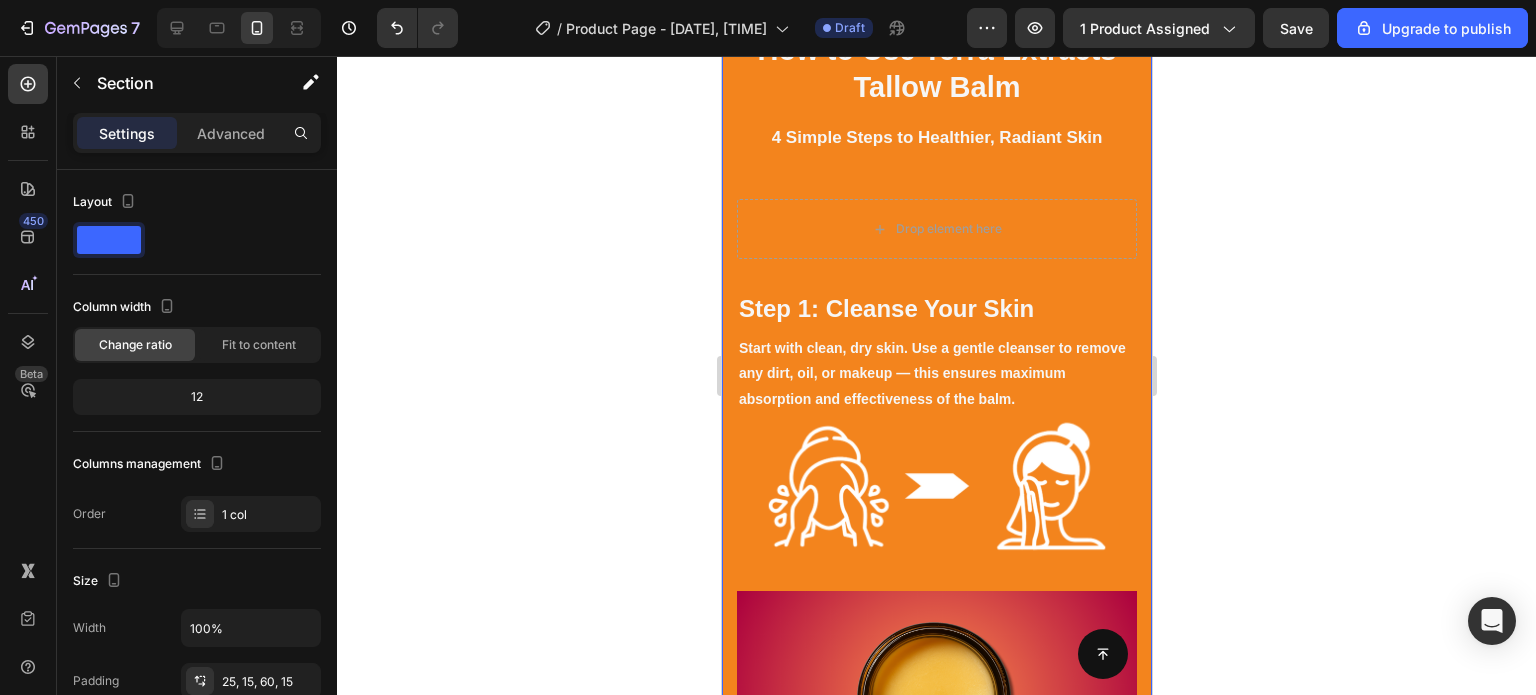 click on "7   /  Product Page - Jul 31, 07:24:51 Draft Preview 1 product assigned  Save  Upgrade to publish" 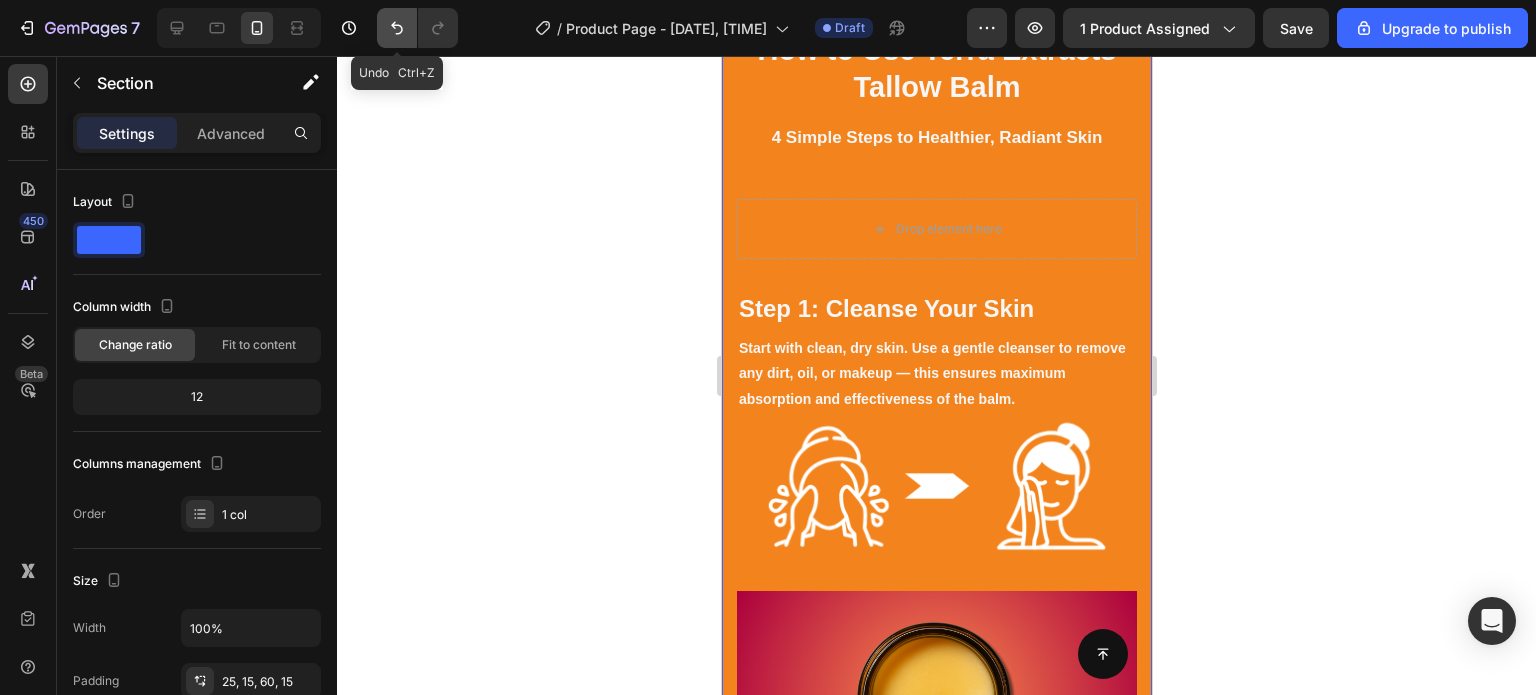 click 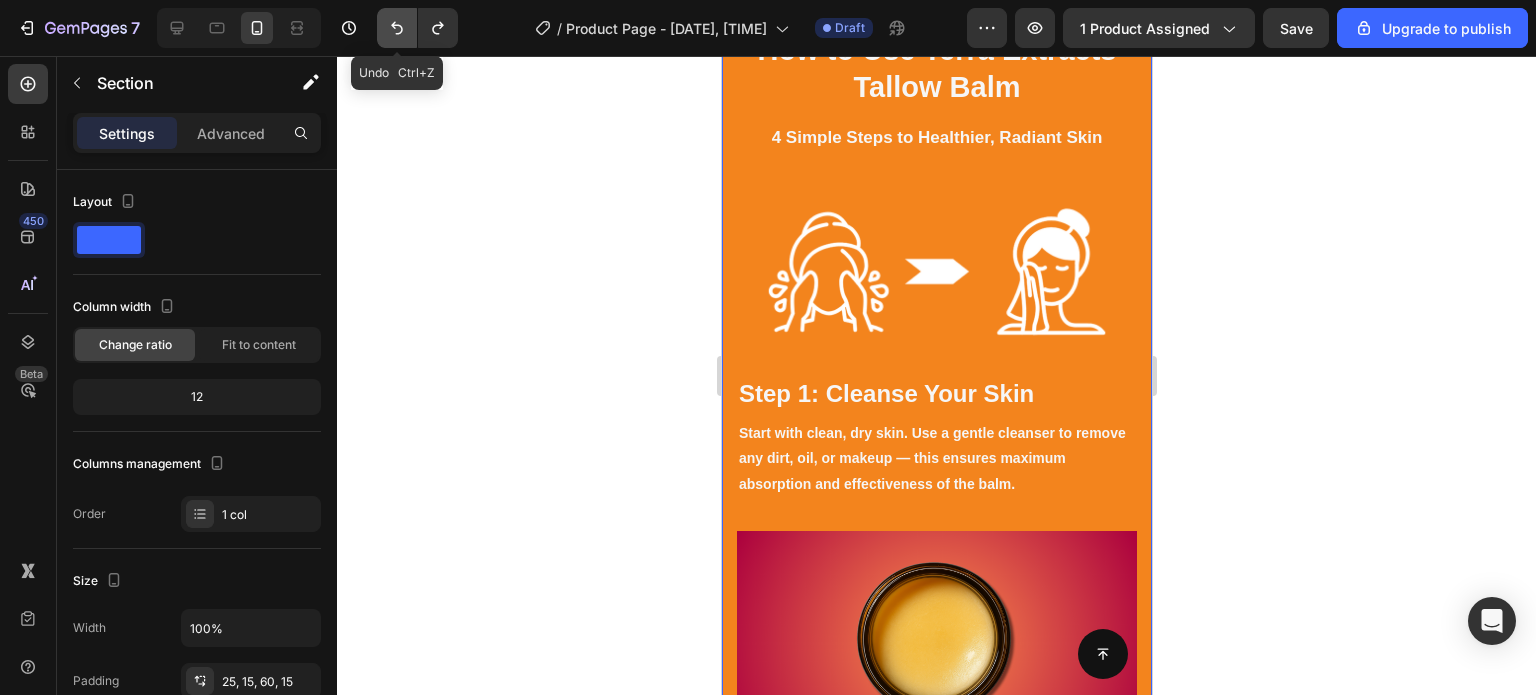 click 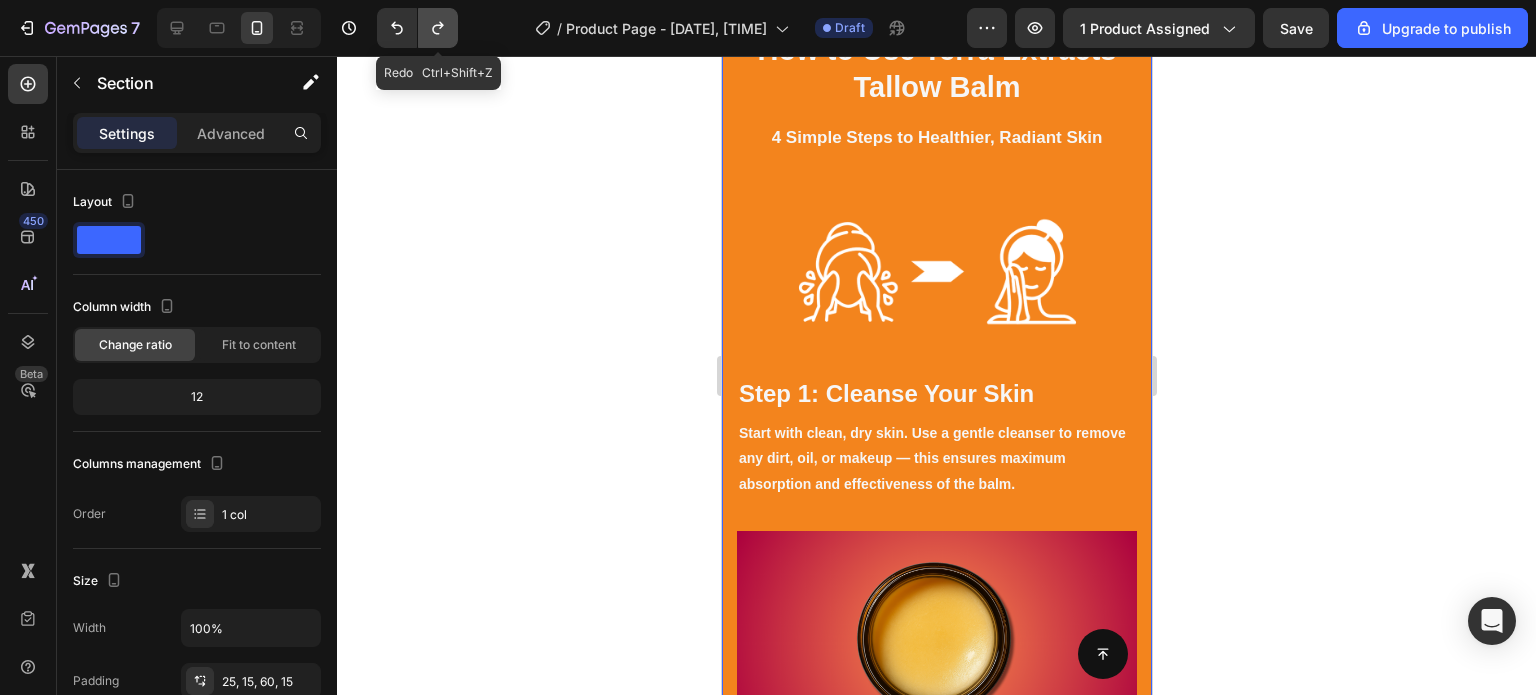 click 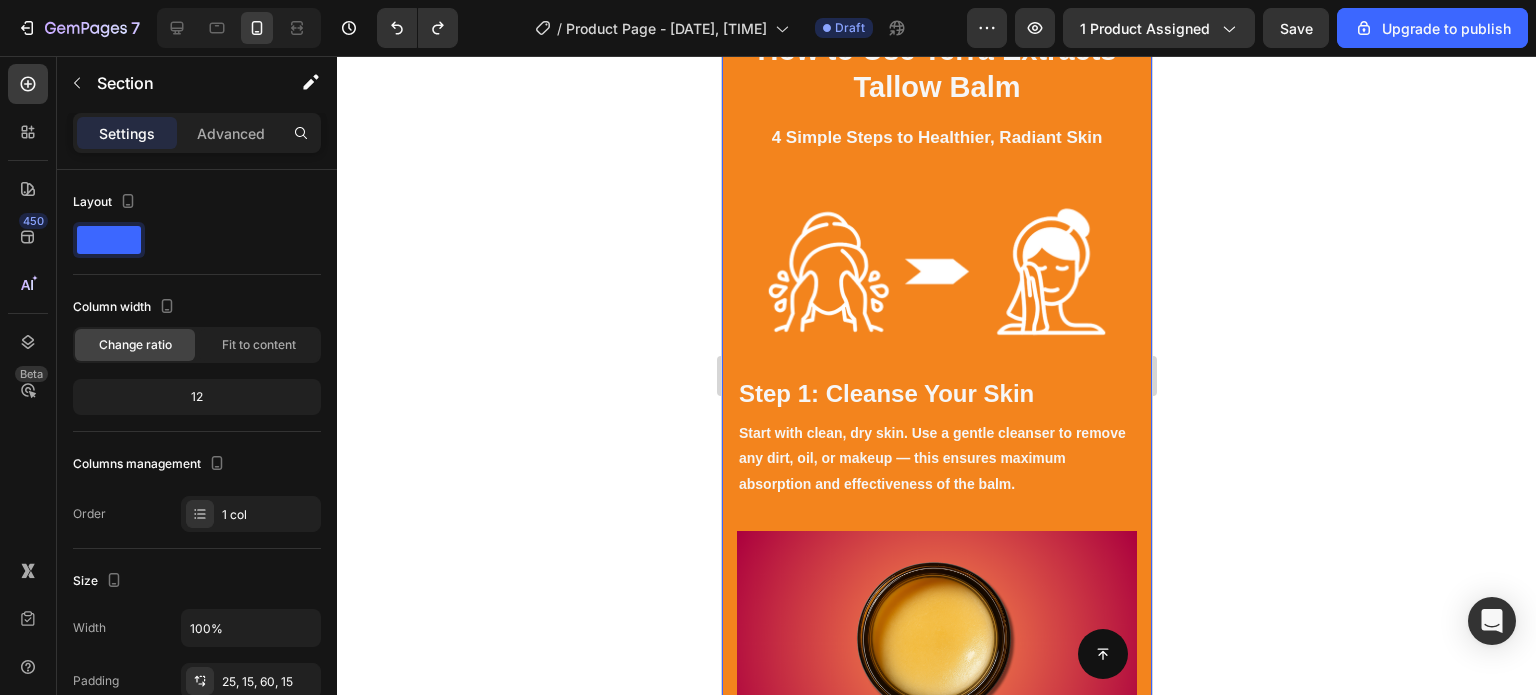 click 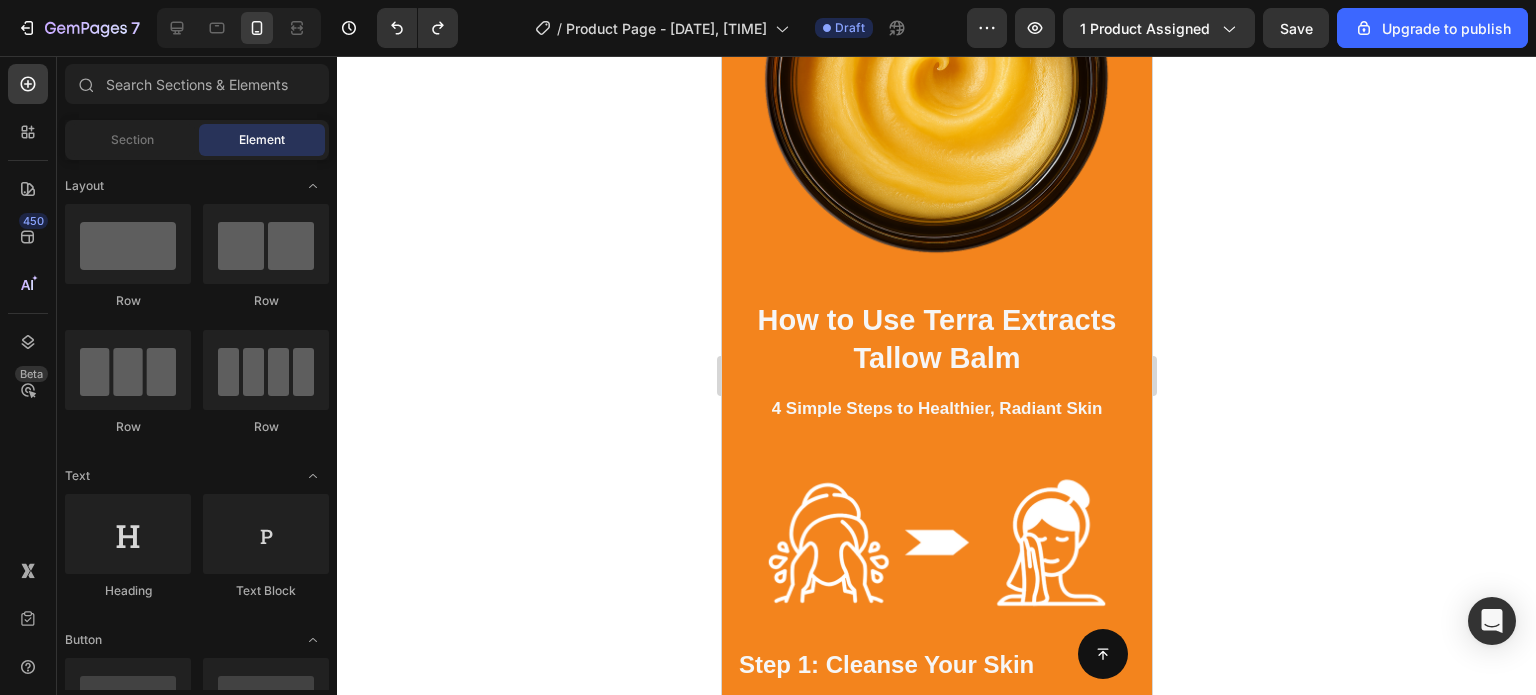 scroll, scrollTop: 3174, scrollLeft: 0, axis: vertical 